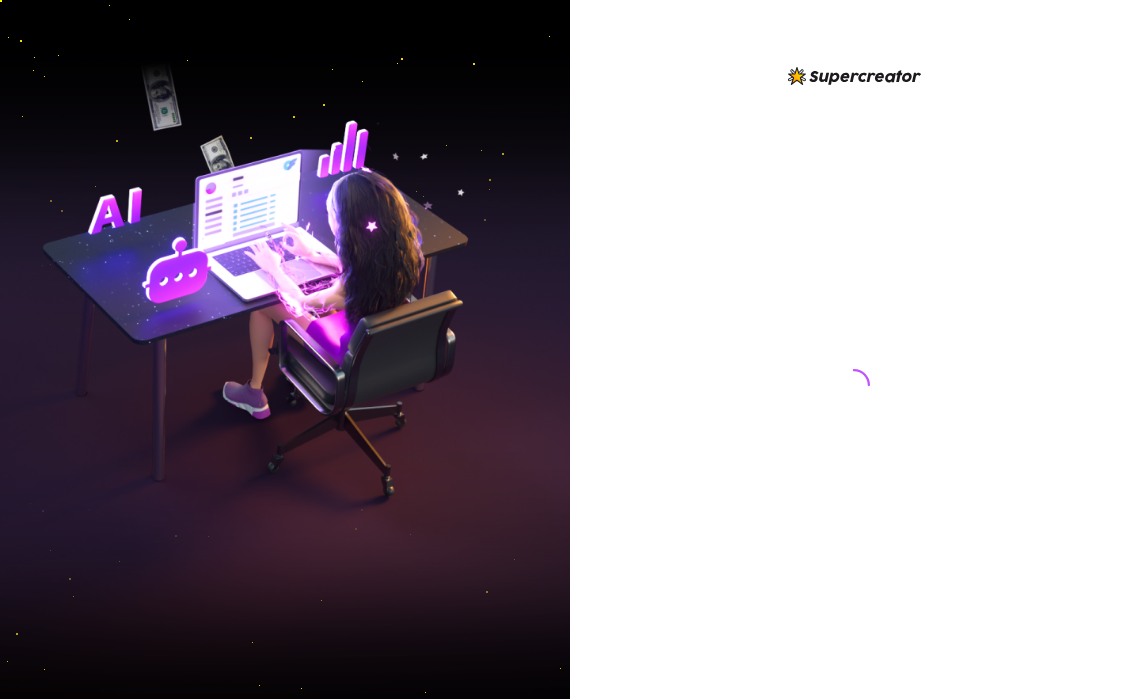scroll, scrollTop: 0, scrollLeft: 0, axis: both 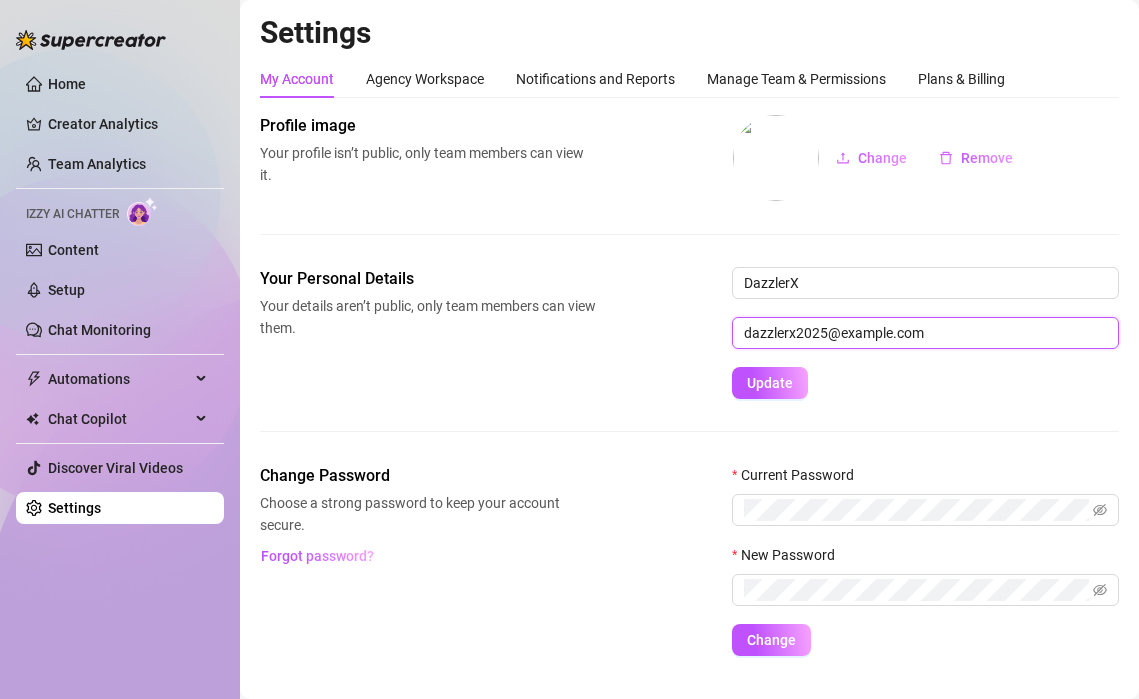 drag, startPoint x: 907, startPoint y: 330, endPoint x: 724, endPoint y: 330, distance: 183 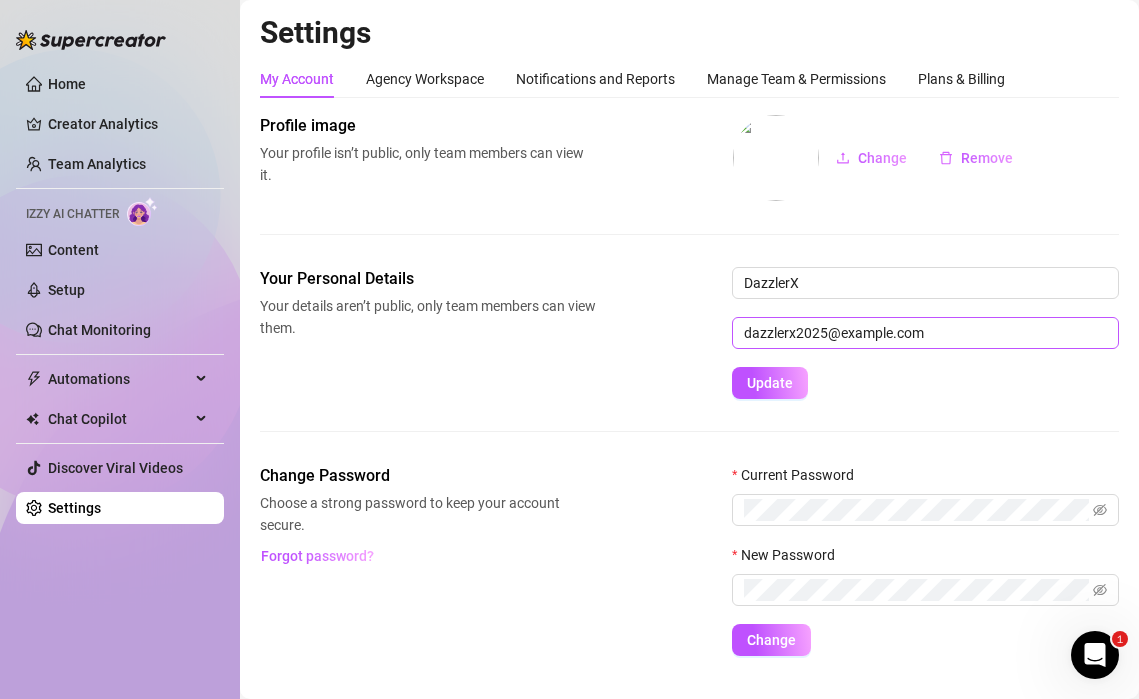 scroll, scrollTop: 0, scrollLeft: 0, axis: both 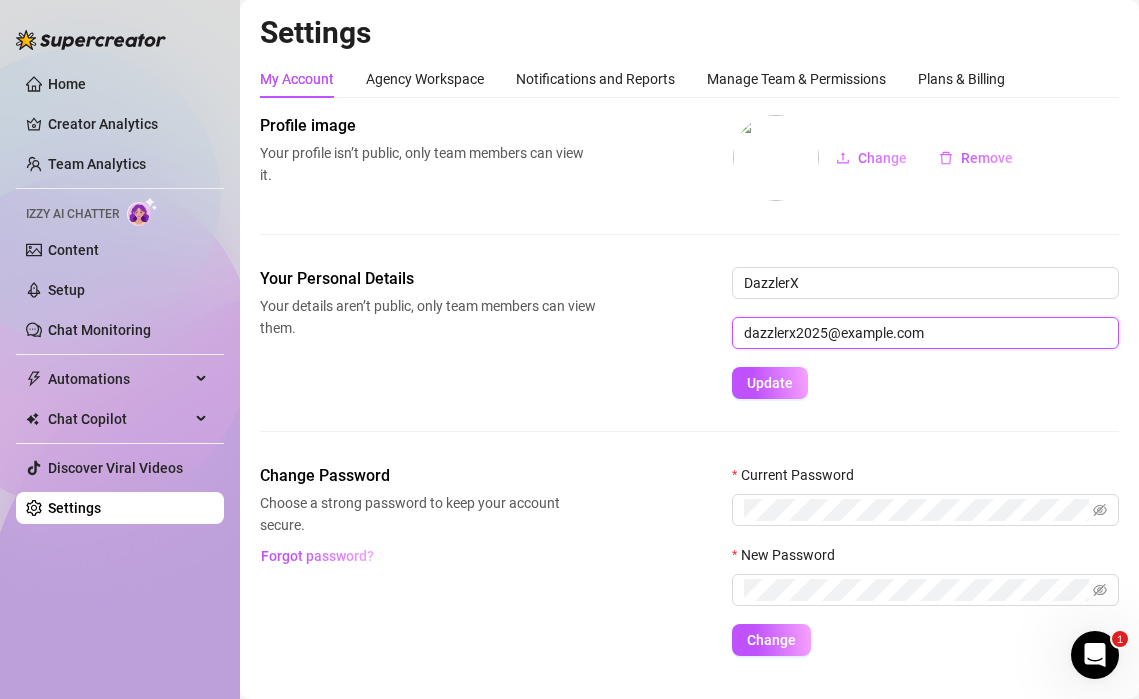 click on "dazzlerx2025@example.com" at bounding box center [925, 333] 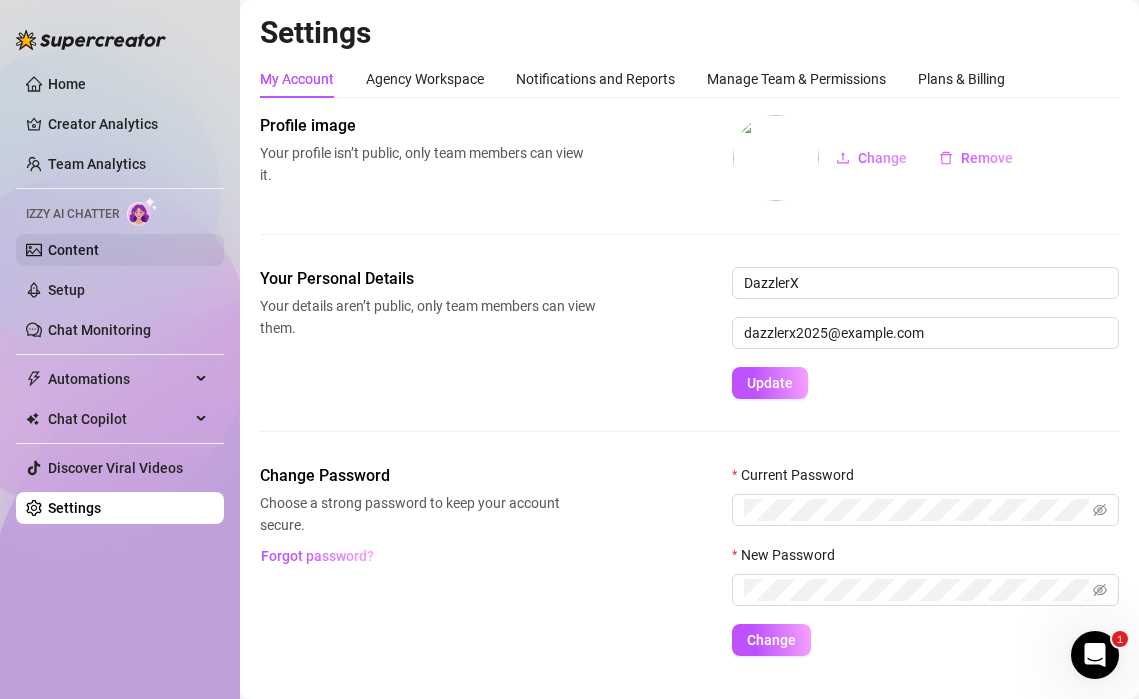 click on "Content" at bounding box center (73, 250) 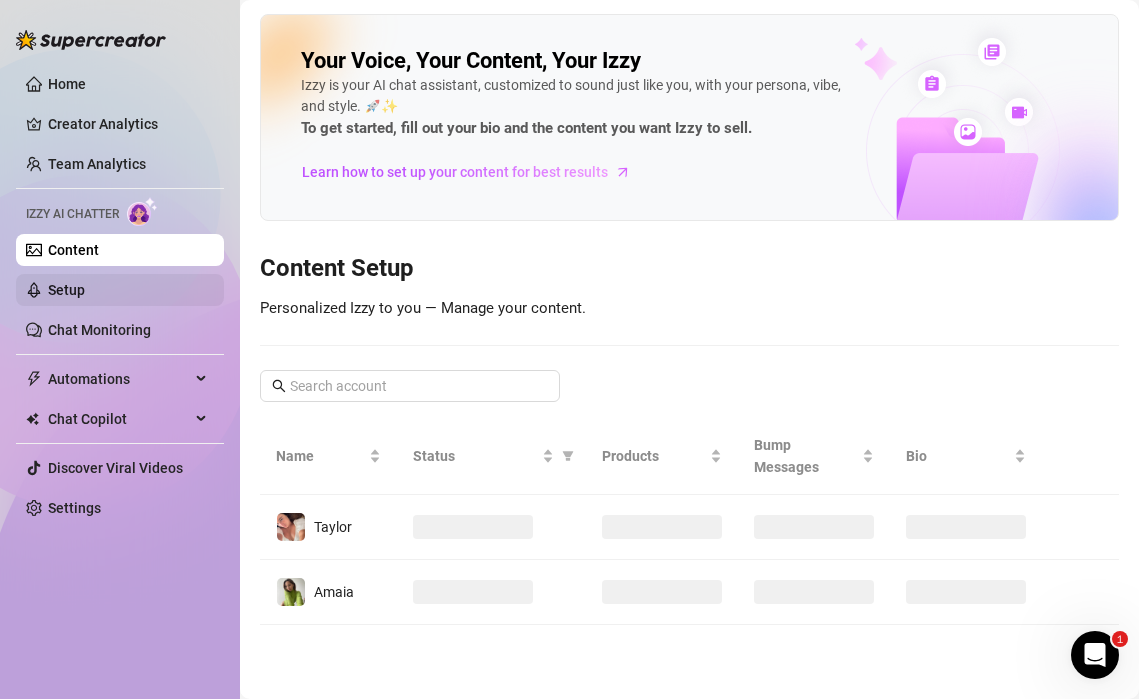 click on "Setup" at bounding box center (66, 290) 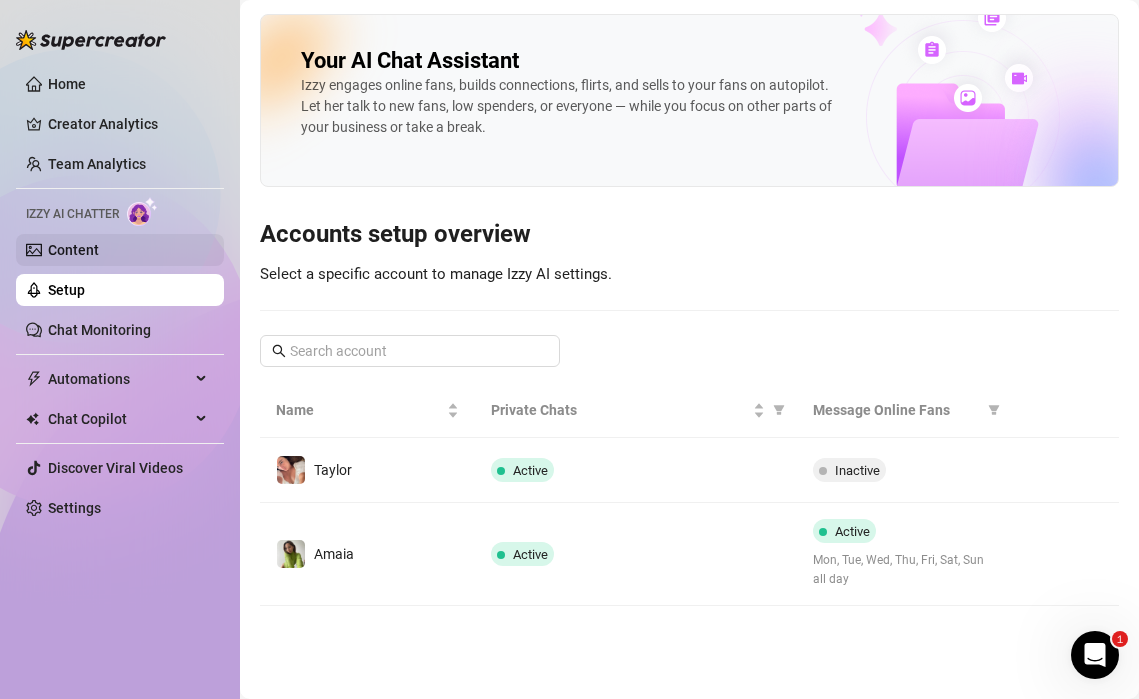 click on "Content" at bounding box center (73, 250) 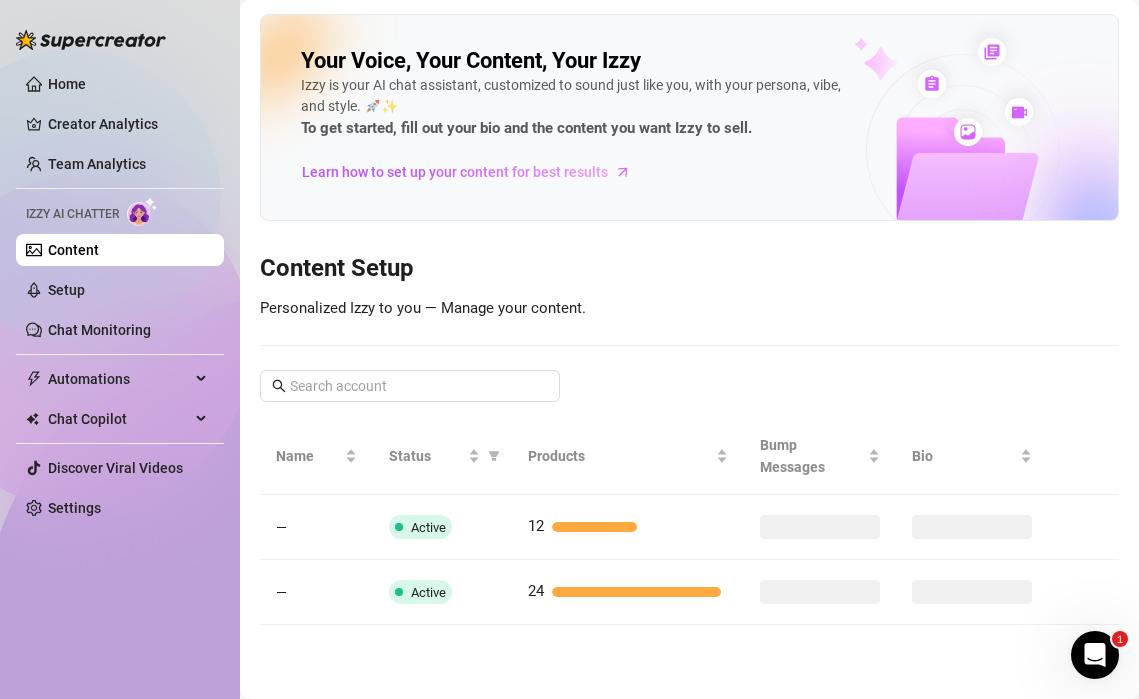 click on "Content" at bounding box center [73, 250] 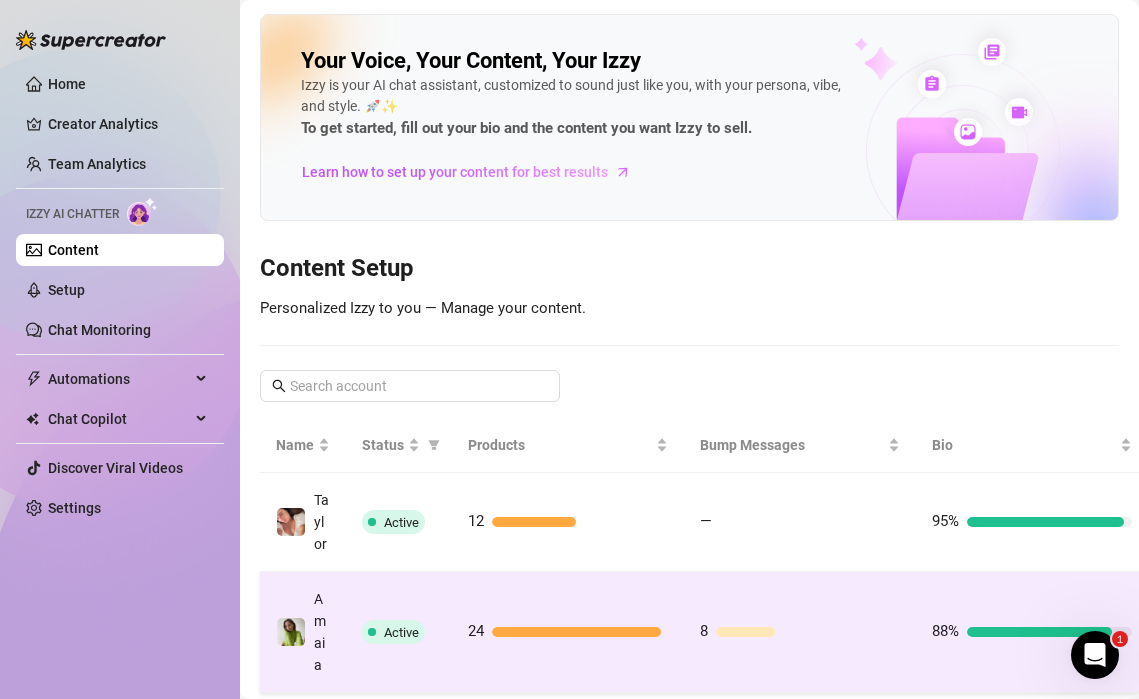 click at bounding box center (291, 632) 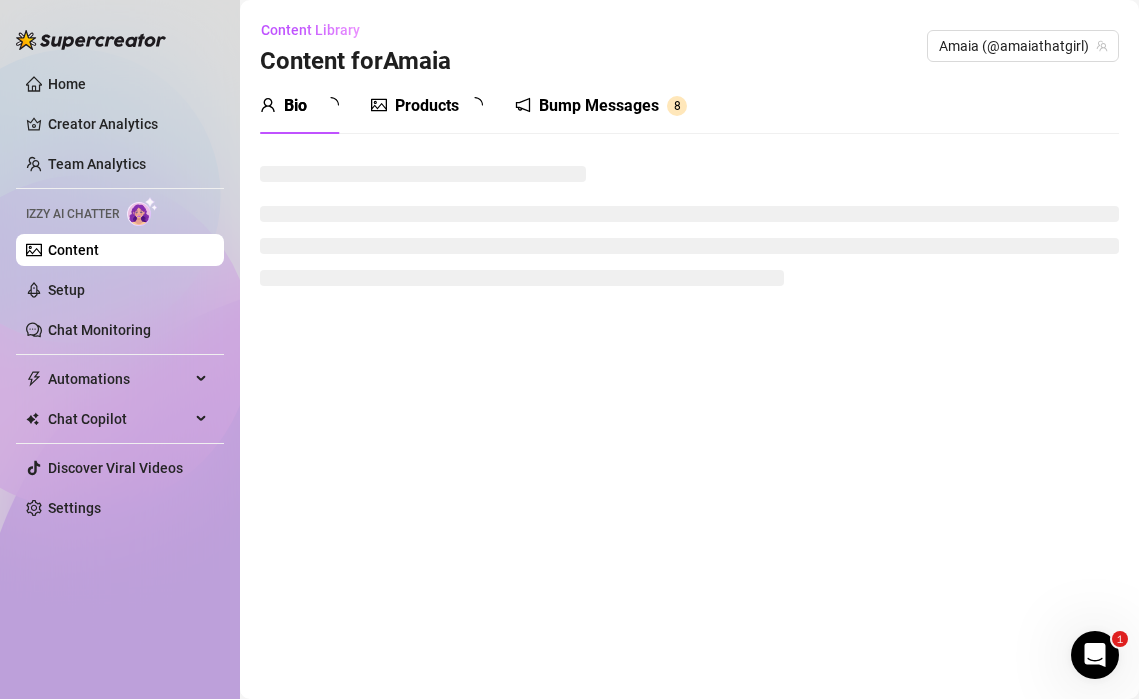 click on "Products" at bounding box center (427, 106) 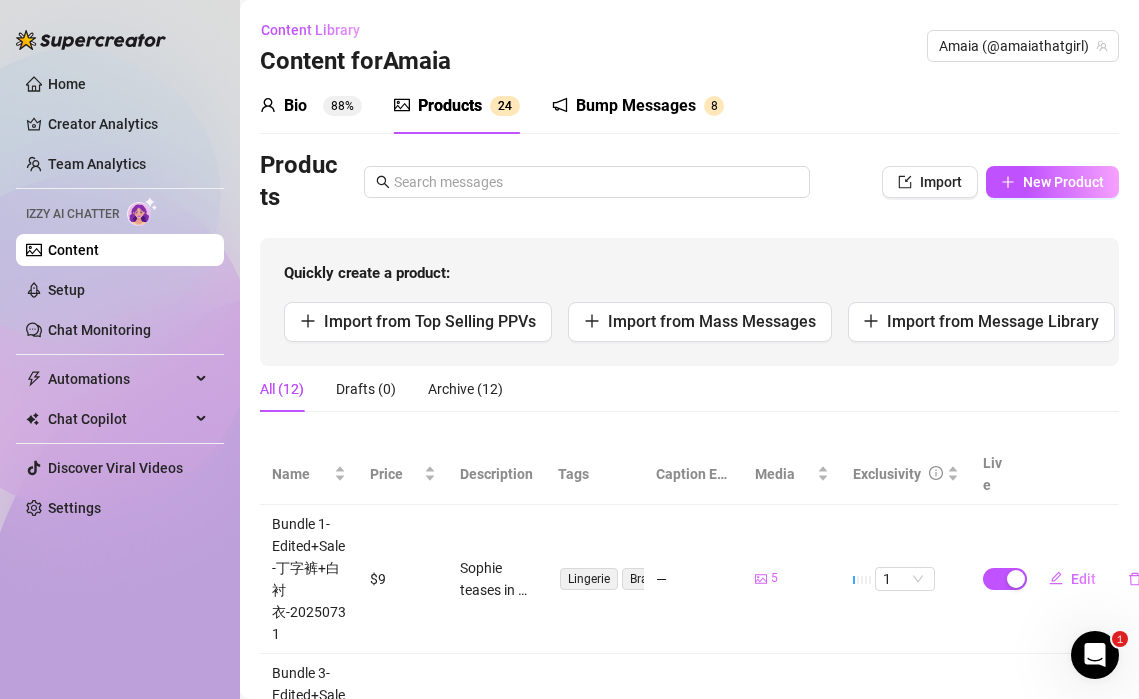 click on "Products" at bounding box center [450, 106] 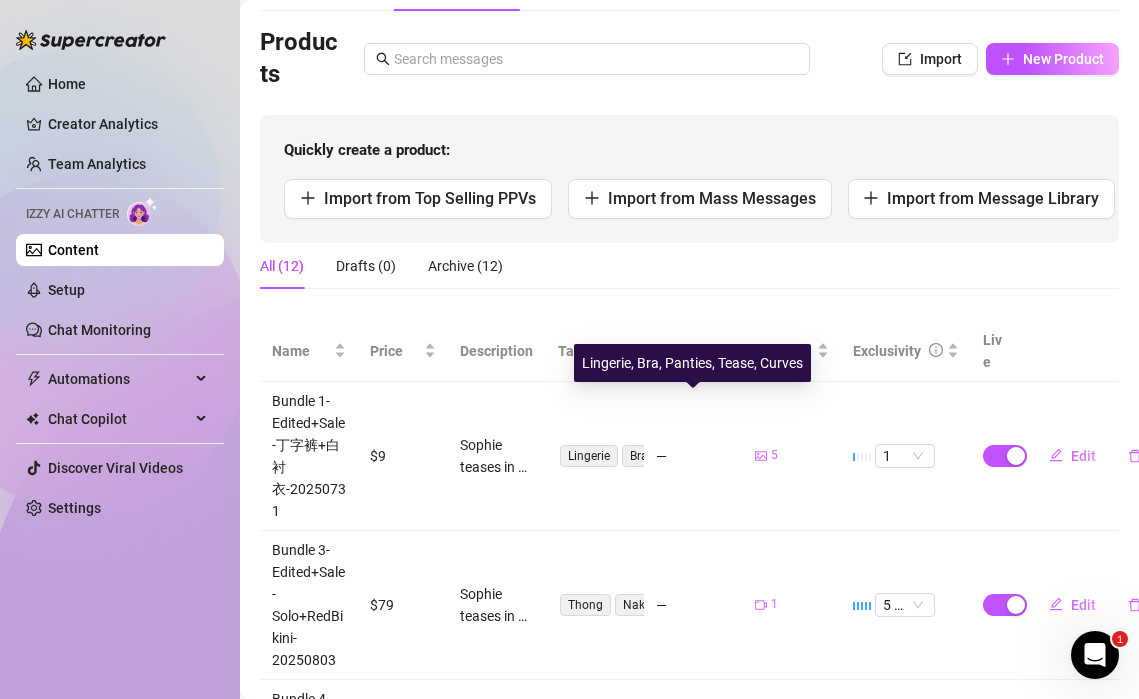 scroll, scrollTop: 320, scrollLeft: 0, axis: vertical 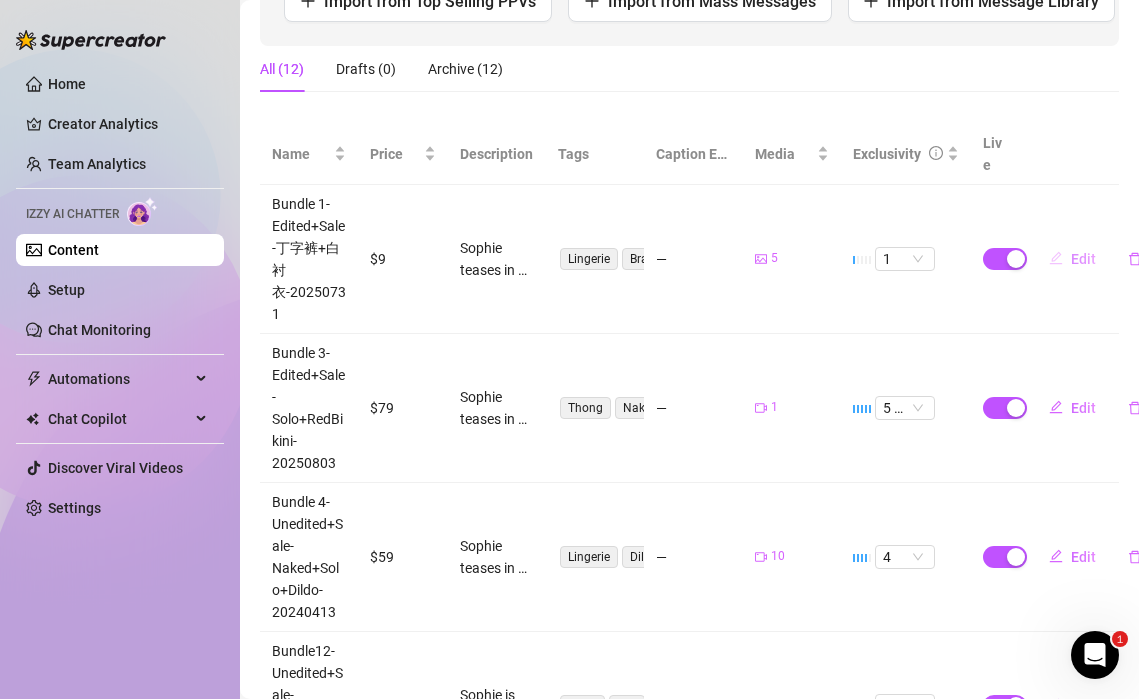 click on "Edit" at bounding box center (1083, 259) 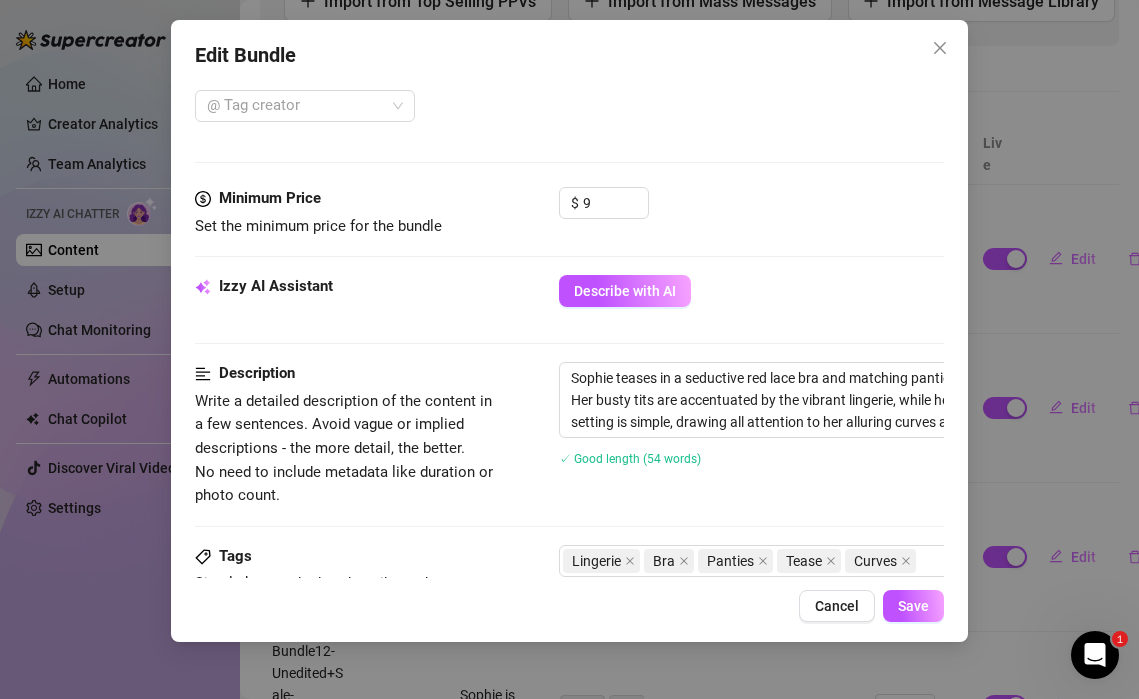 scroll, scrollTop: 654, scrollLeft: 0, axis: vertical 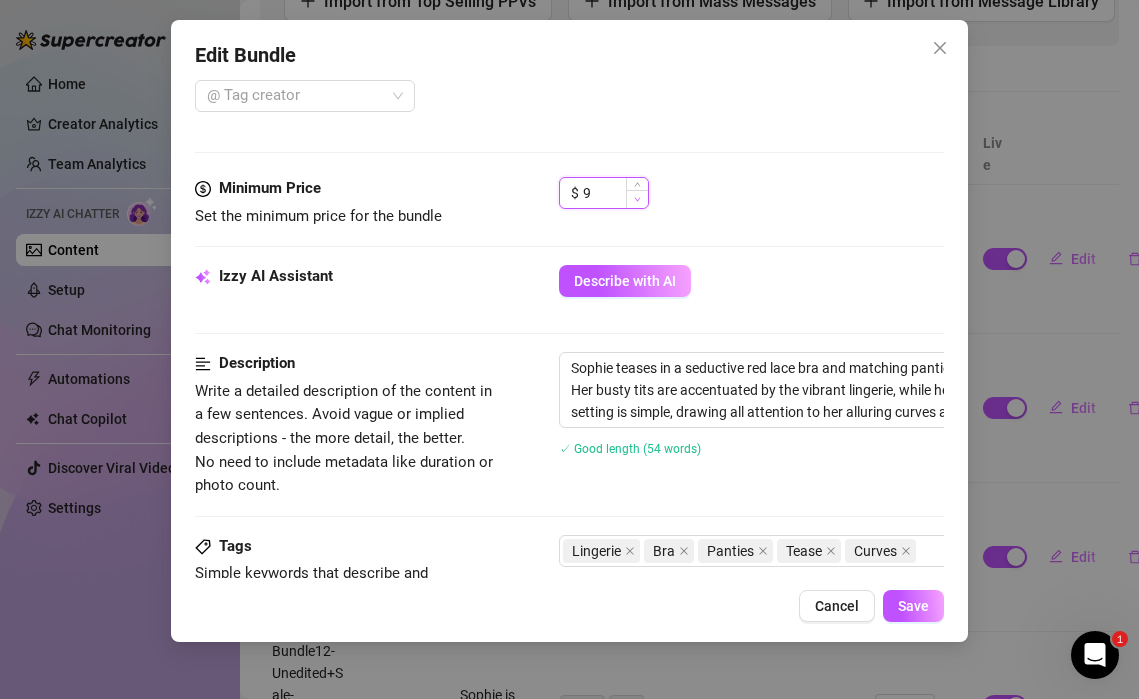 click at bounding box center [637, 199] 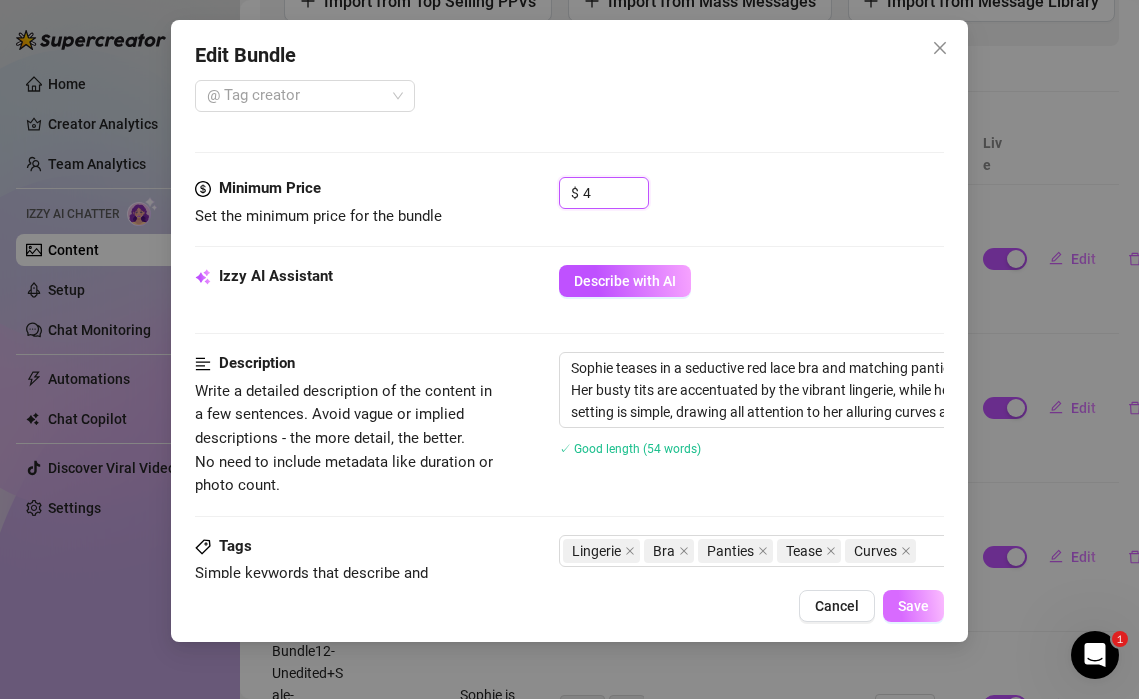 type on "4" 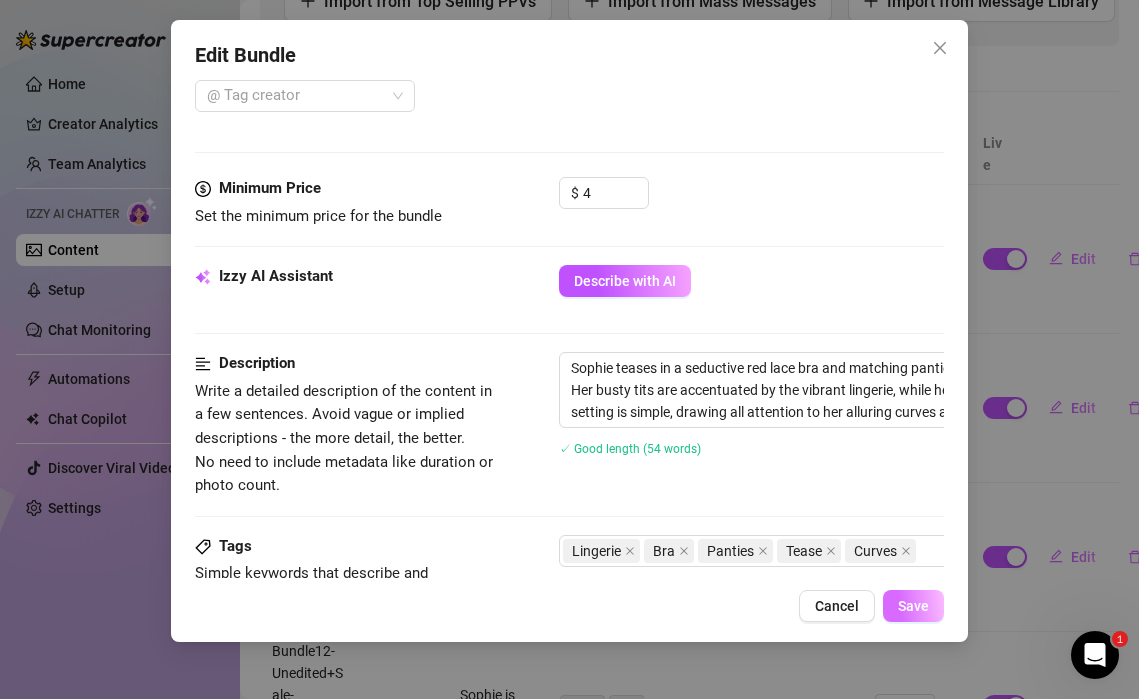 click on "Save" at bounding box center (913, 606) 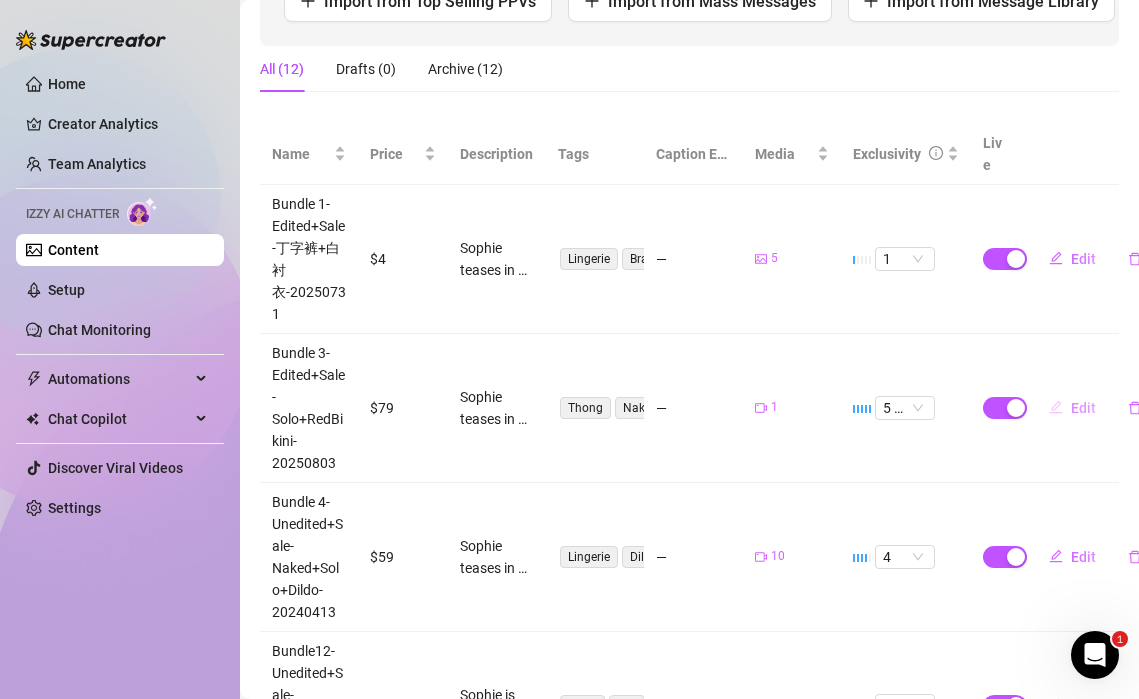 click on "Edit" at bounding box center (1072, 408) 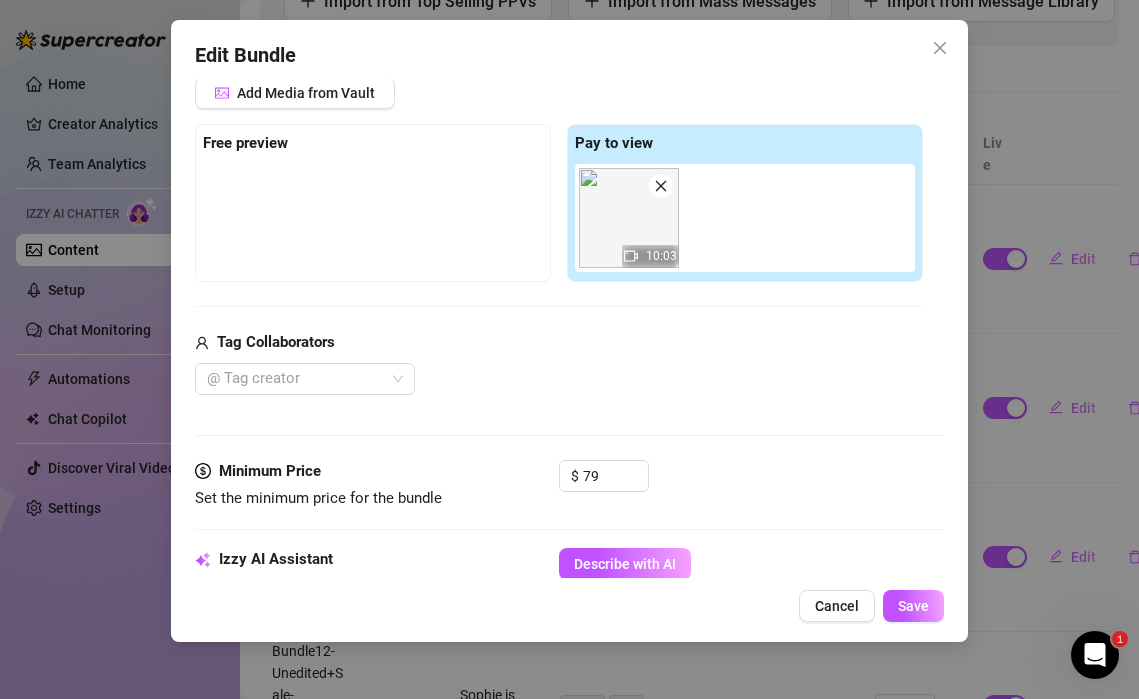 scroll, scrollTop: 487, scrollLeft: 0, axis: vertical 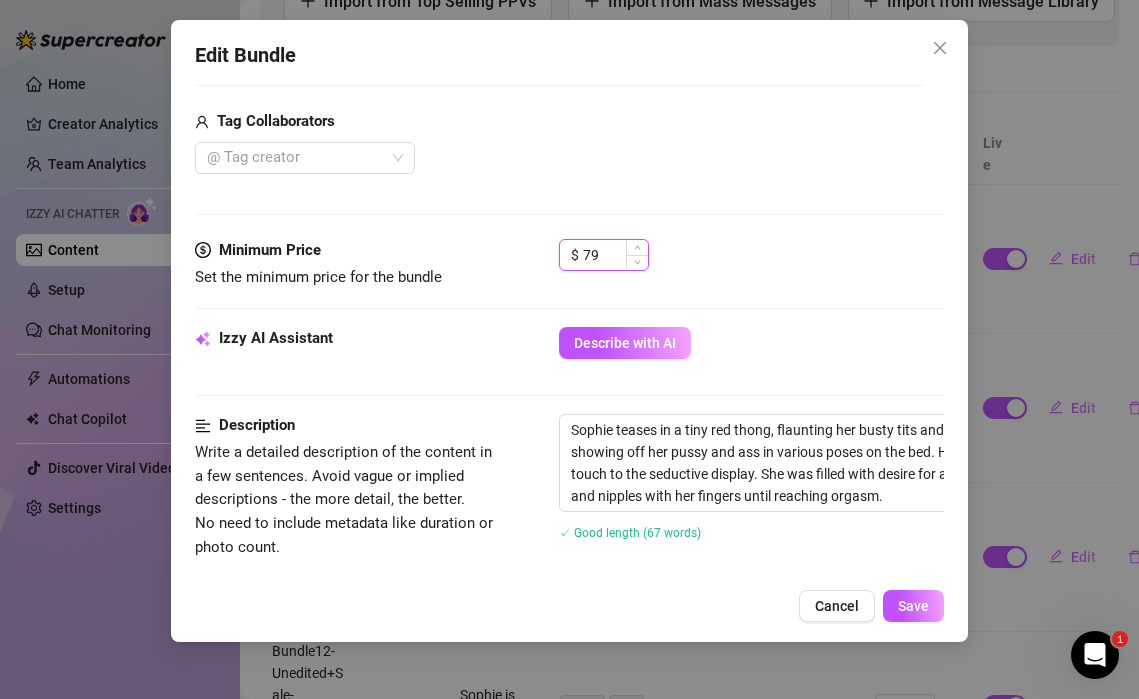 click on "79" at bounding box center [615, 255] 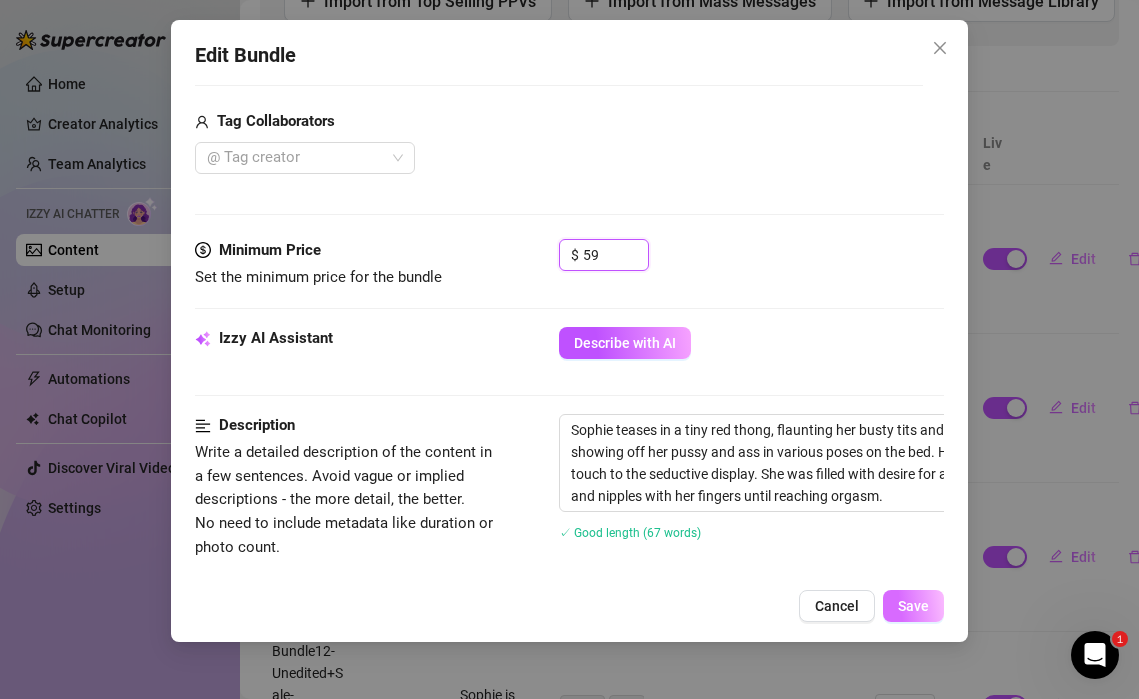 type on "59" 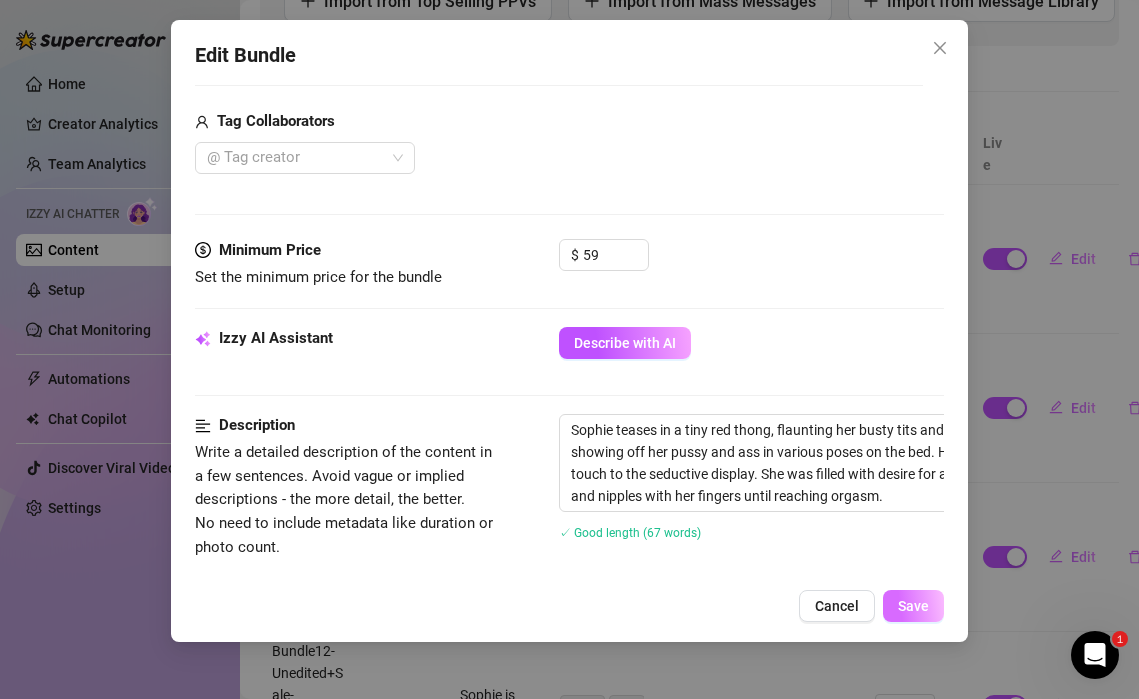 click on "Save" at bounding box center (913, 606) 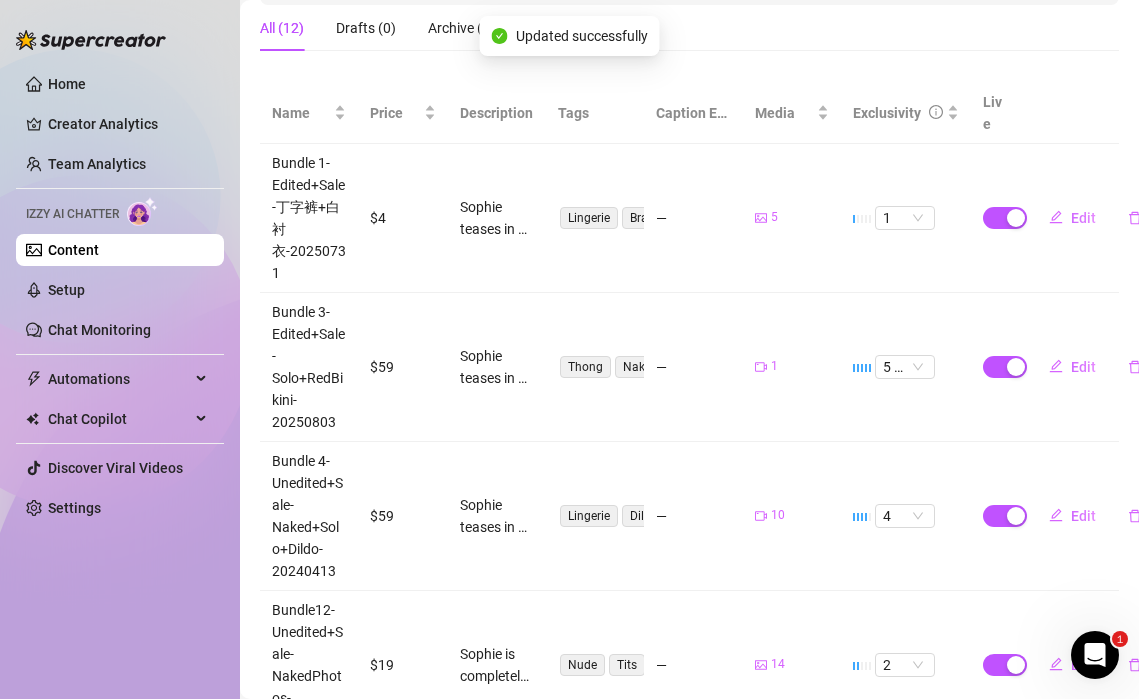 scroll, scrollTop: 372, scrollLeft: 0, axis: vertical 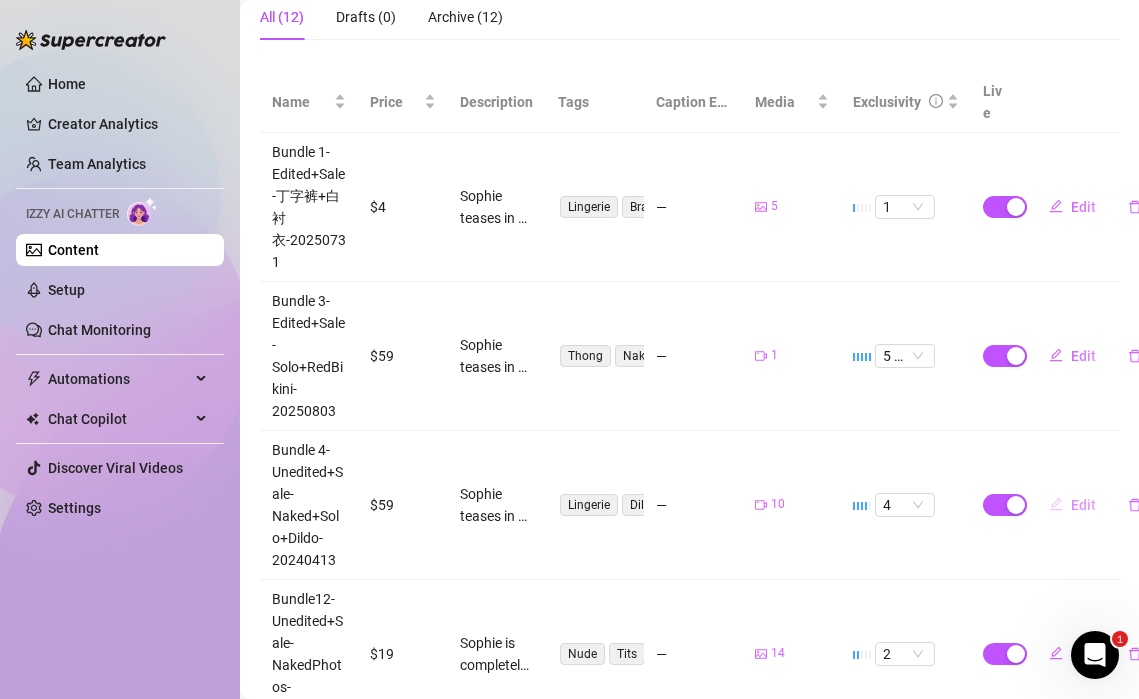 click 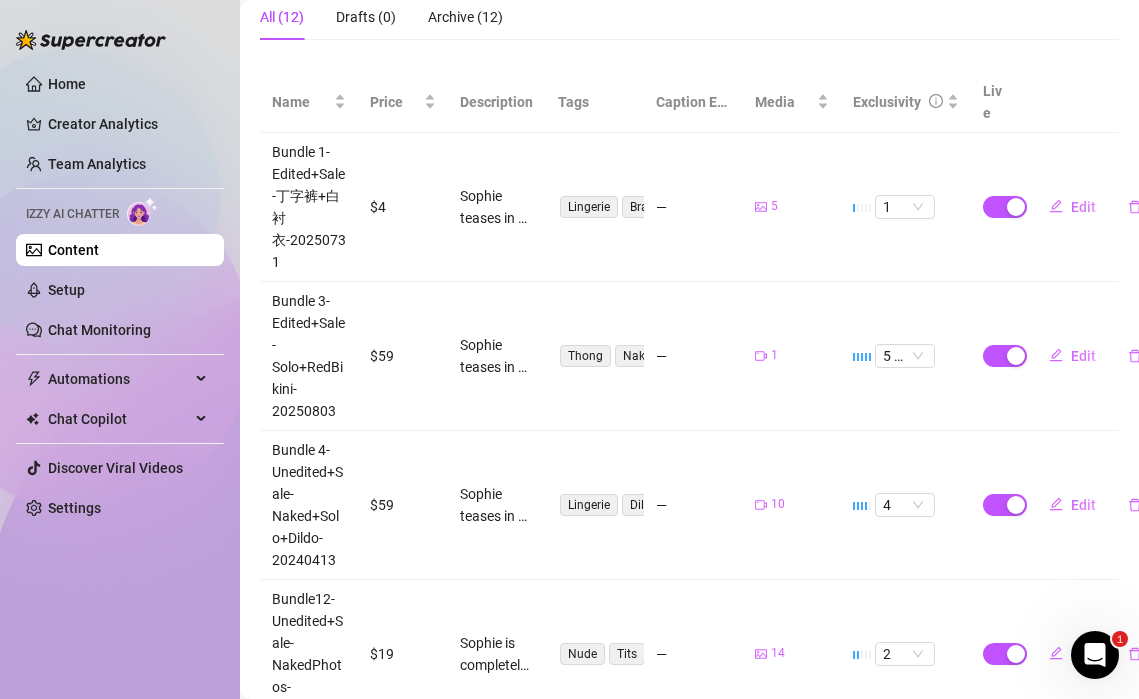 type on "Type your message here..." 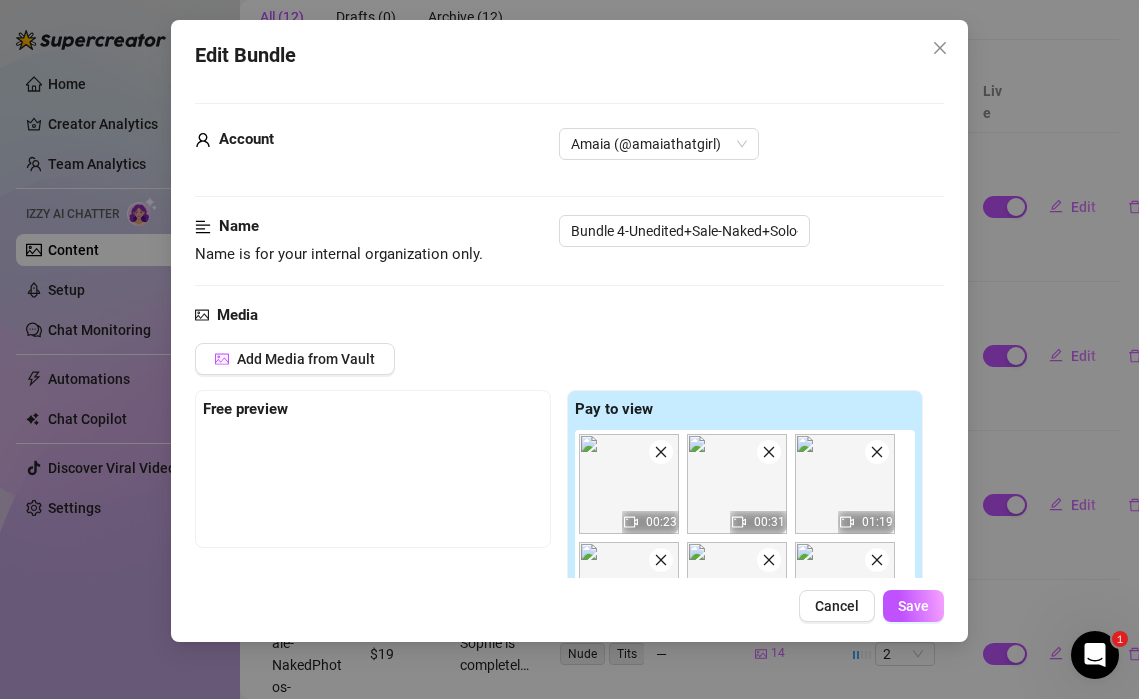 scroll, scrollTop: 249, scrollLeft: 0, axis: vertical 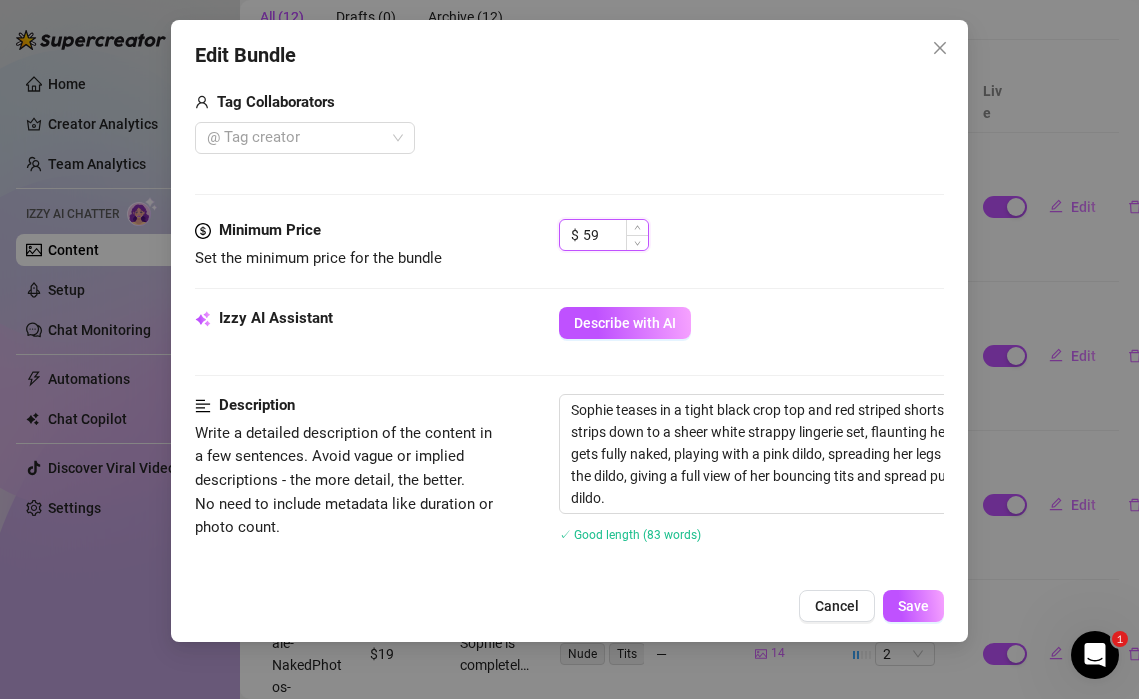 click on "59" at bounding box center (615, 235) 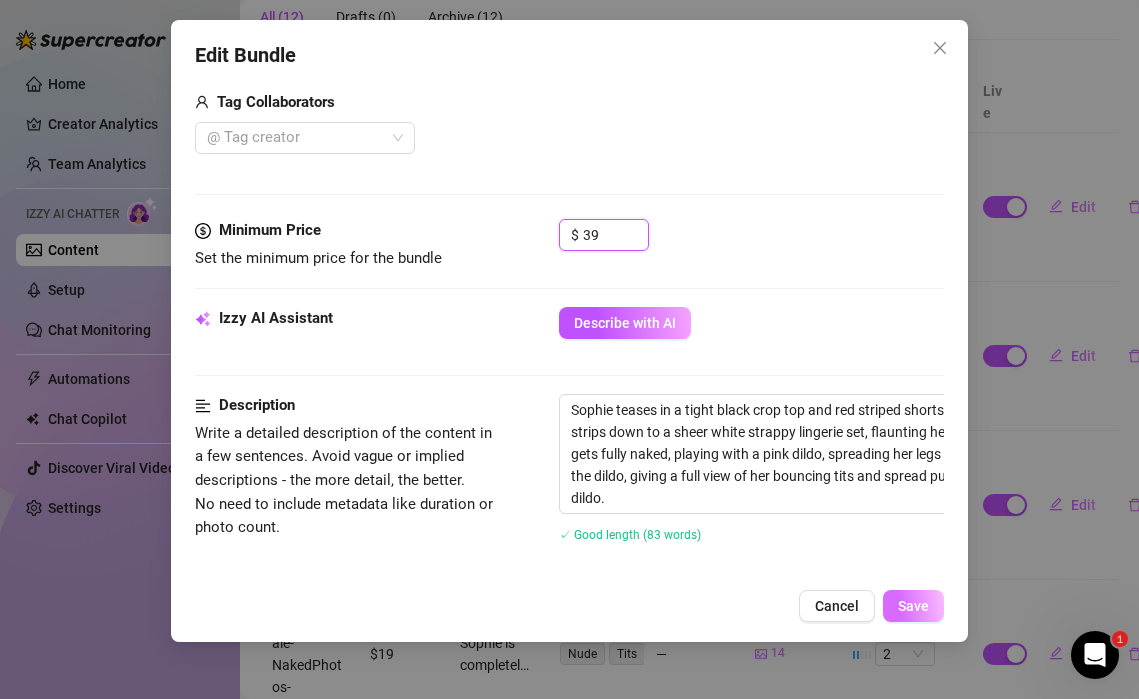 type on "39" 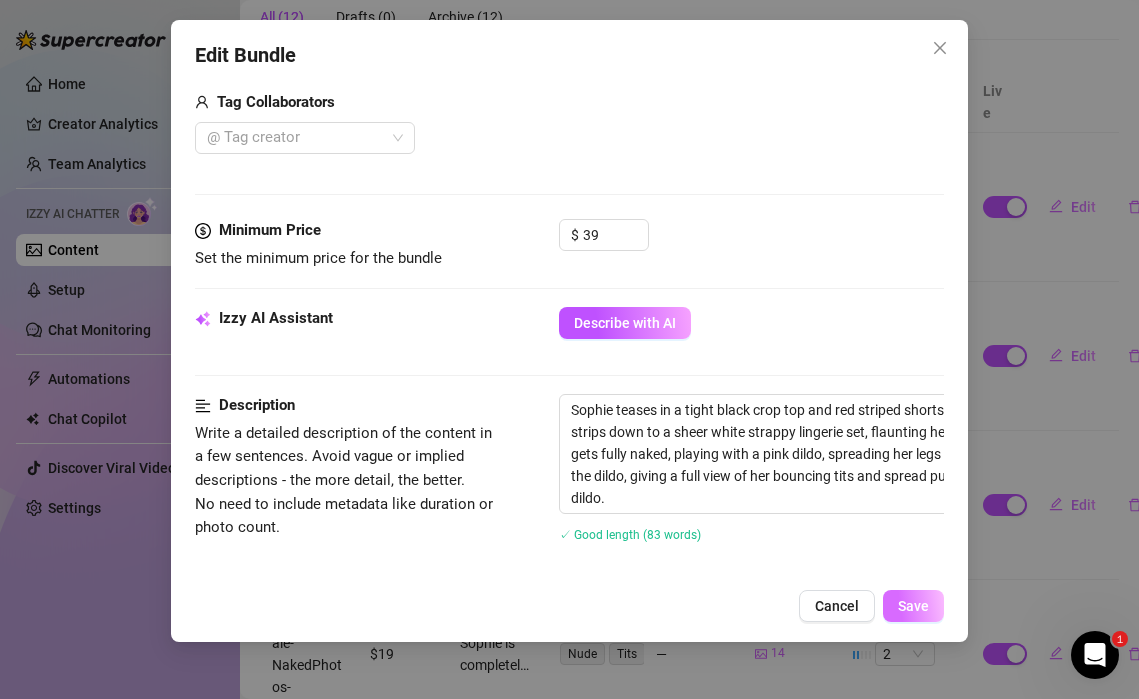 click on "Save" at bounding box center (913, 606) 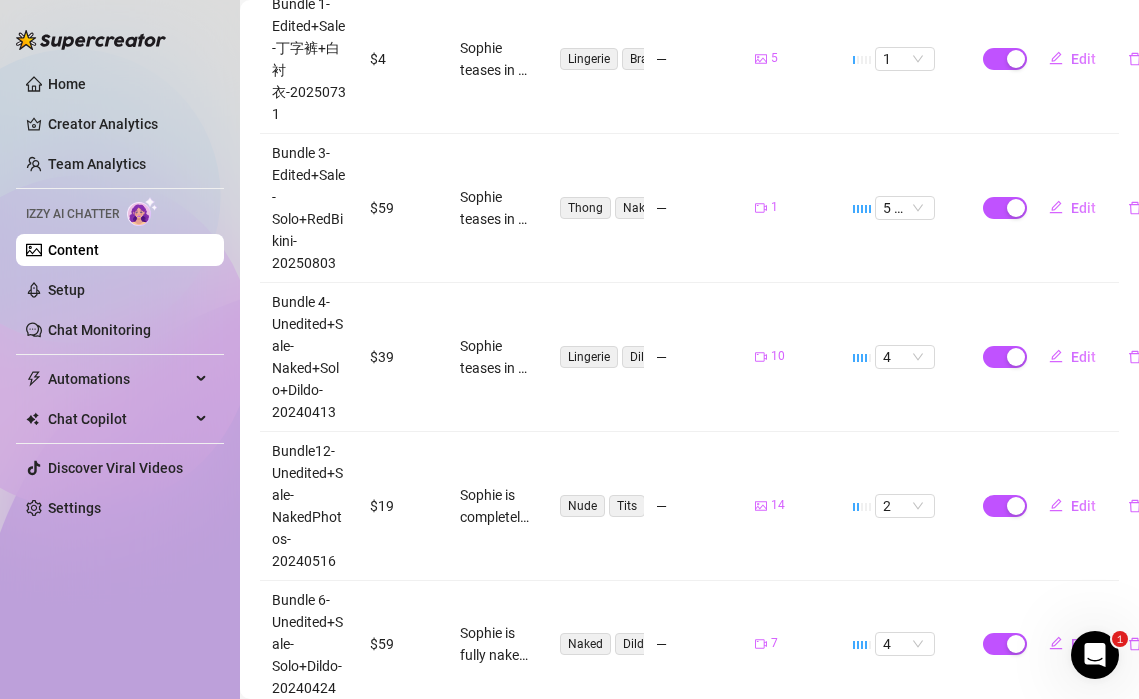 scroll, scrollTop: 533, scrollLeft: 0, axis: vertical 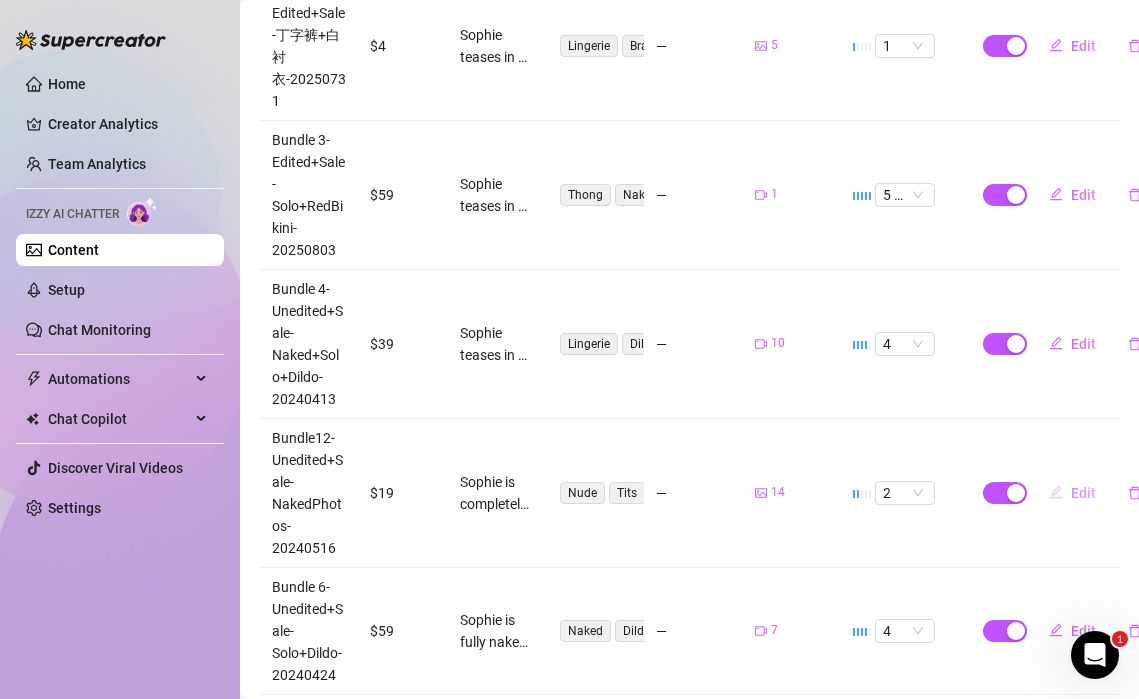 click 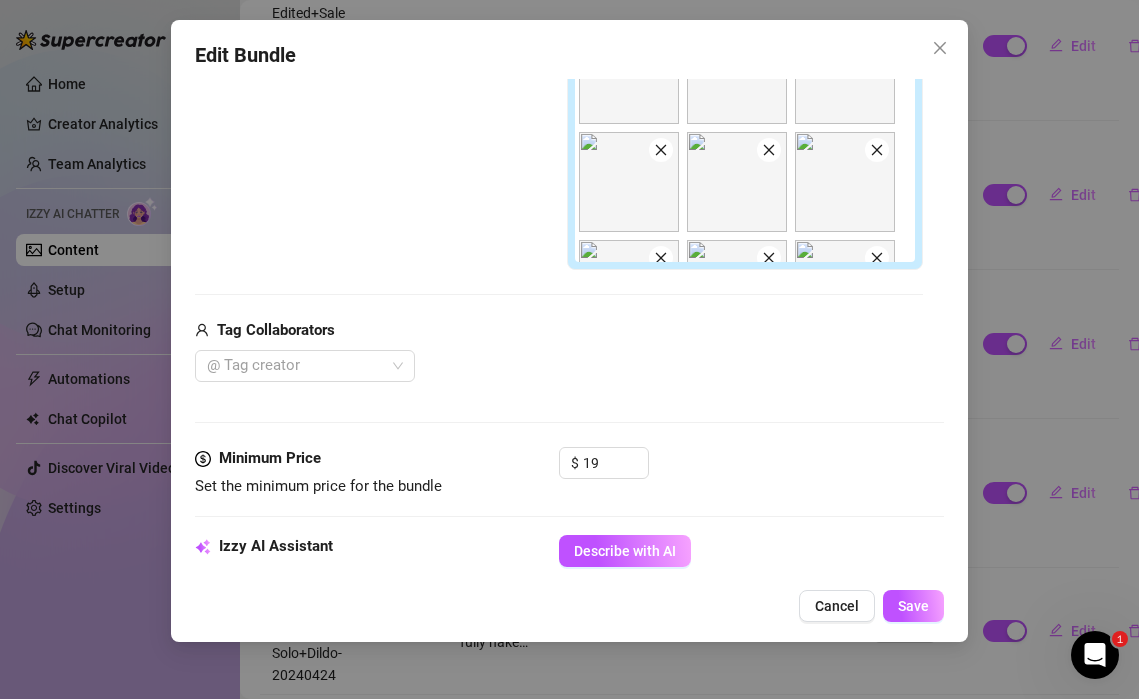 scroll, scrollTop: 558, scrollLeft: 0, axis: vertical 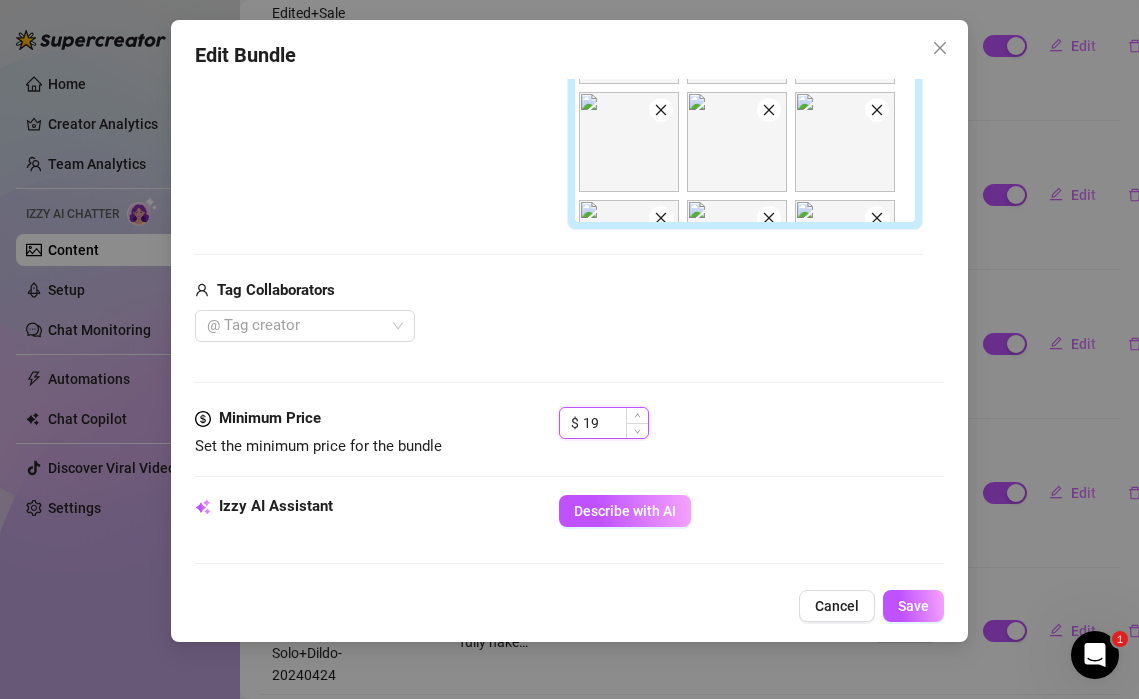 click on "19" at bounding box center (615, 423) 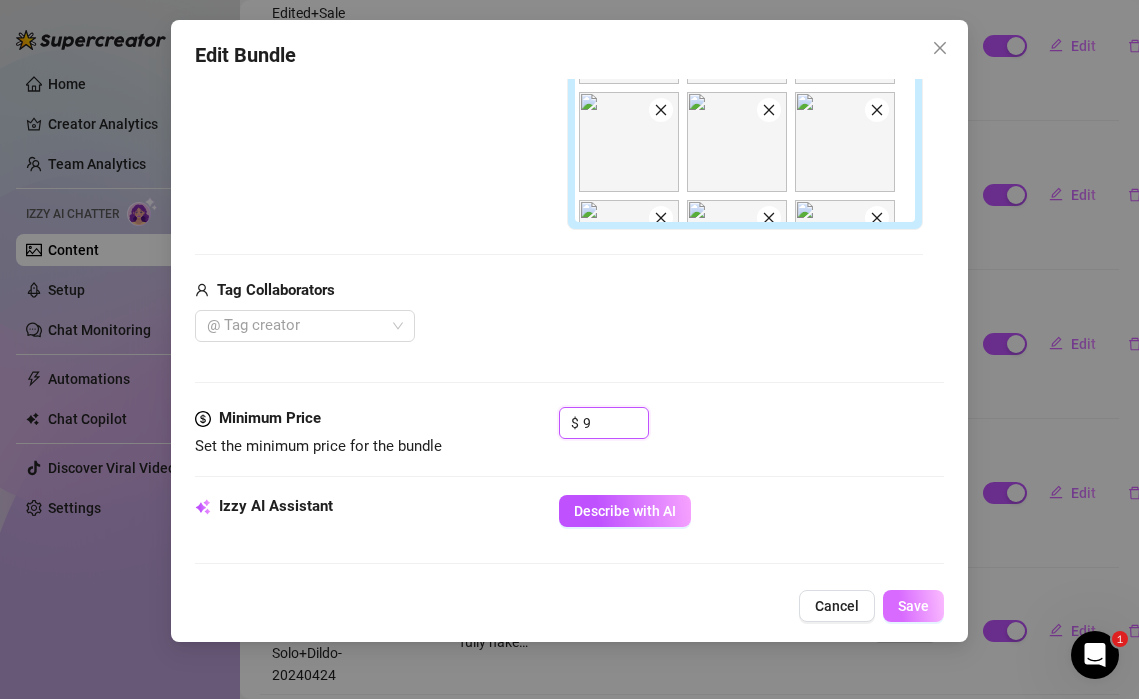 type on "9" 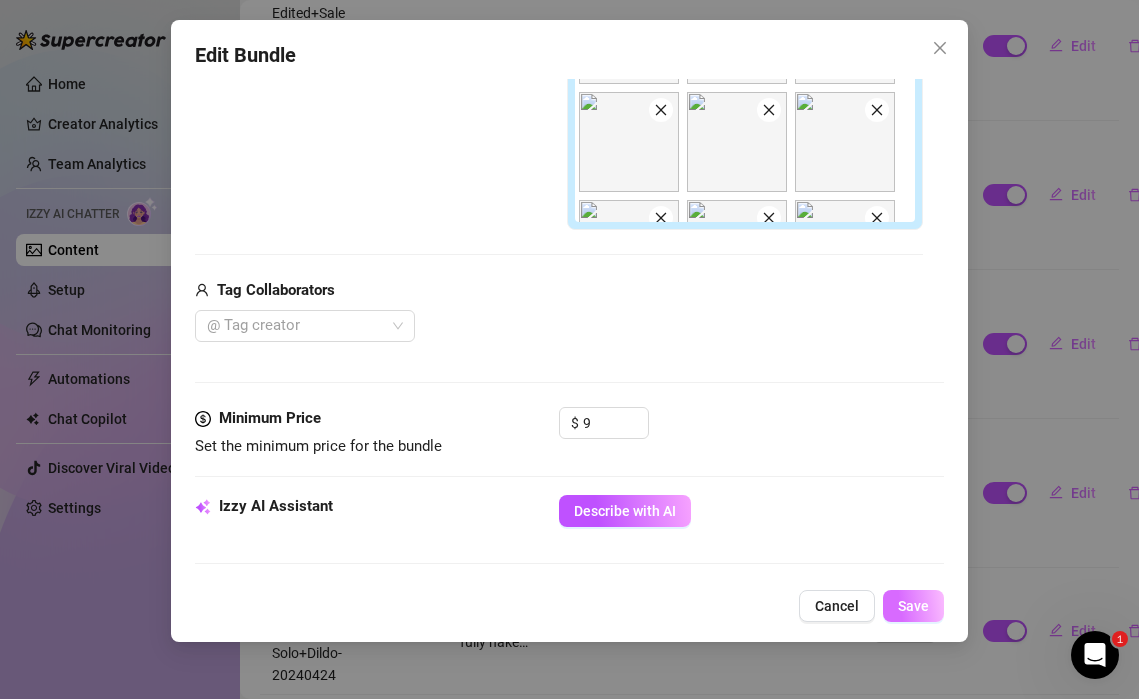 click on "Save" at bounding box center [913, 606] 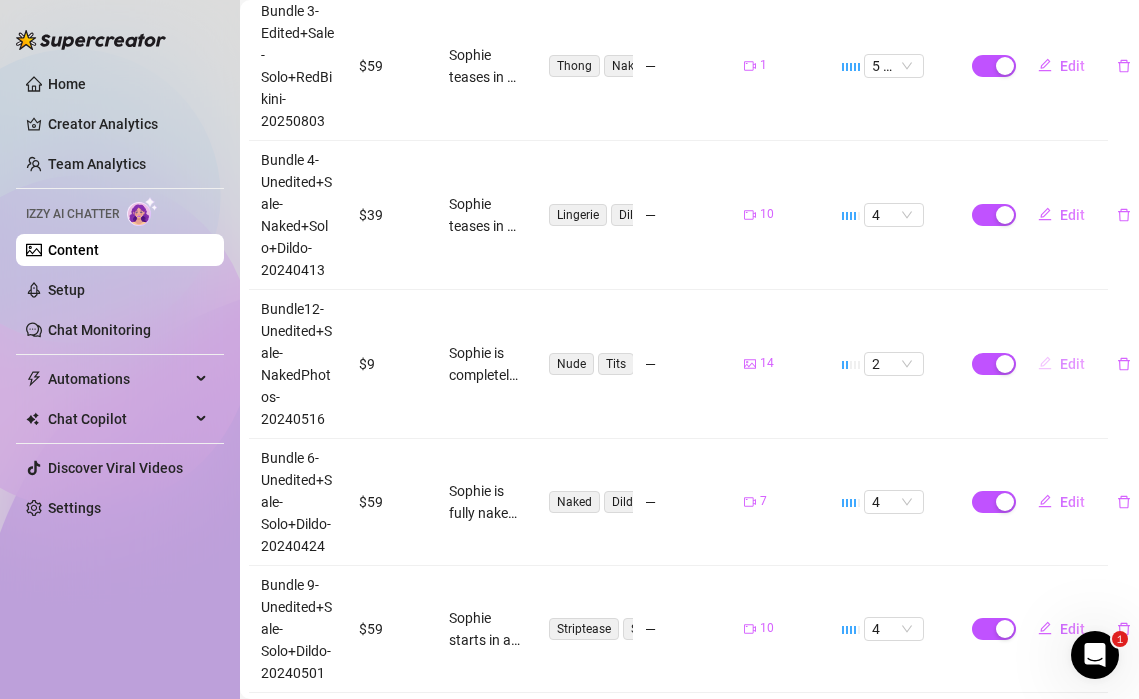 scroll, scrollTop: 661, scrollLeft: 11, axis: both 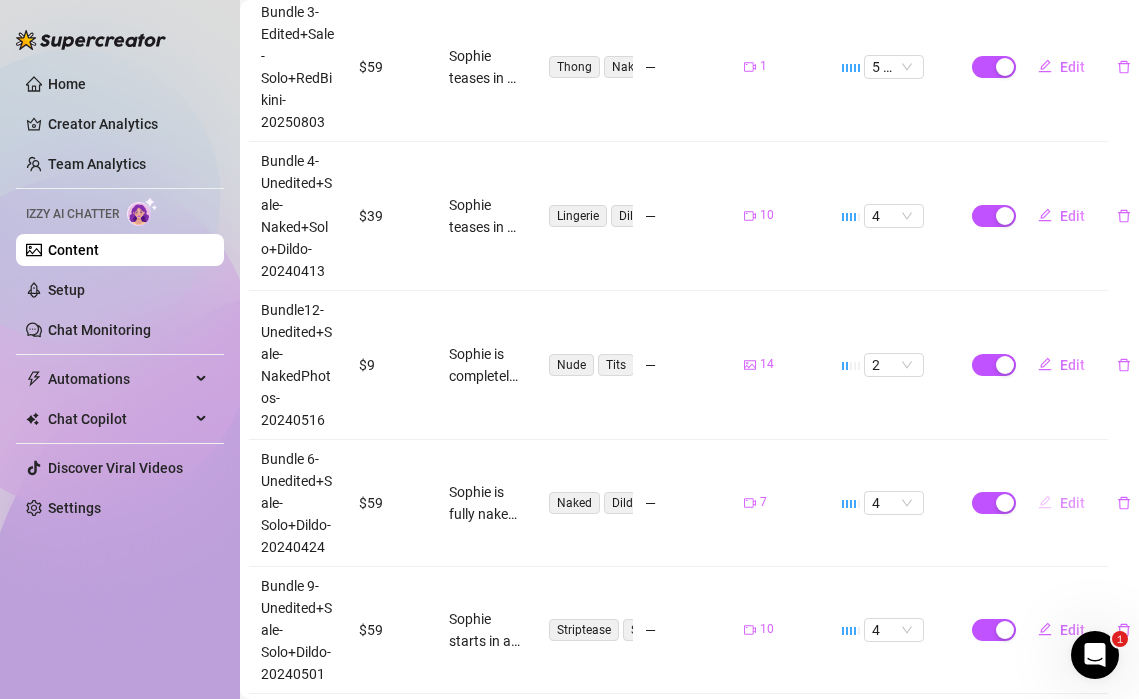 click on "Edit" at bounding box center (1061, 503) 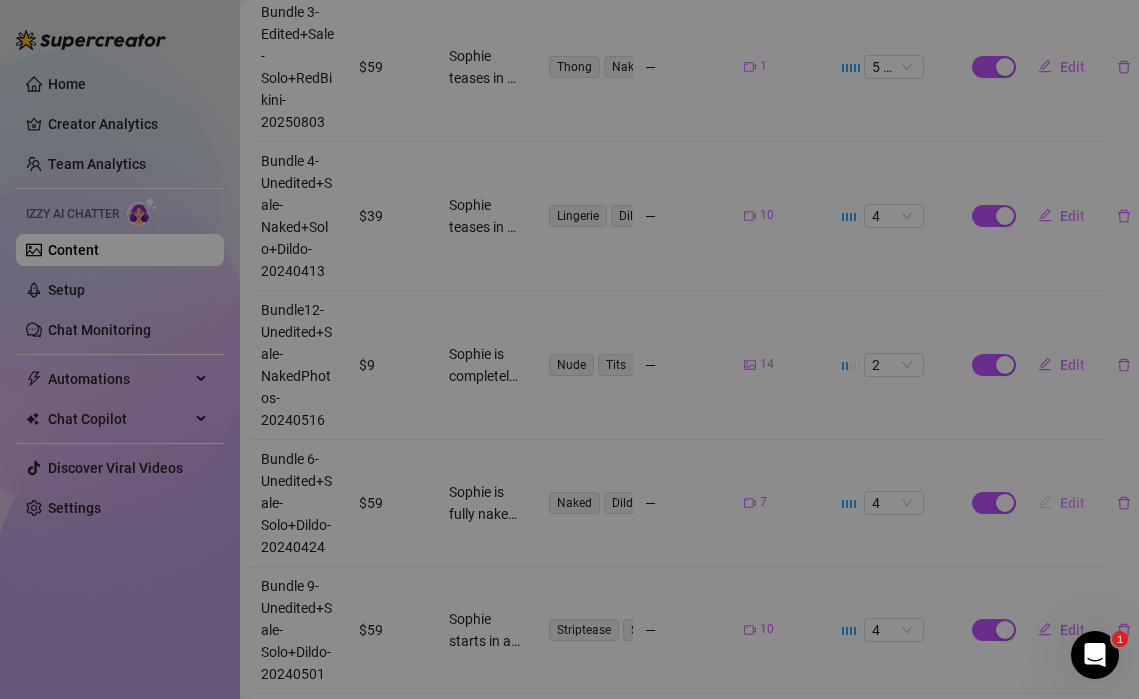 type on "Type your message here..." 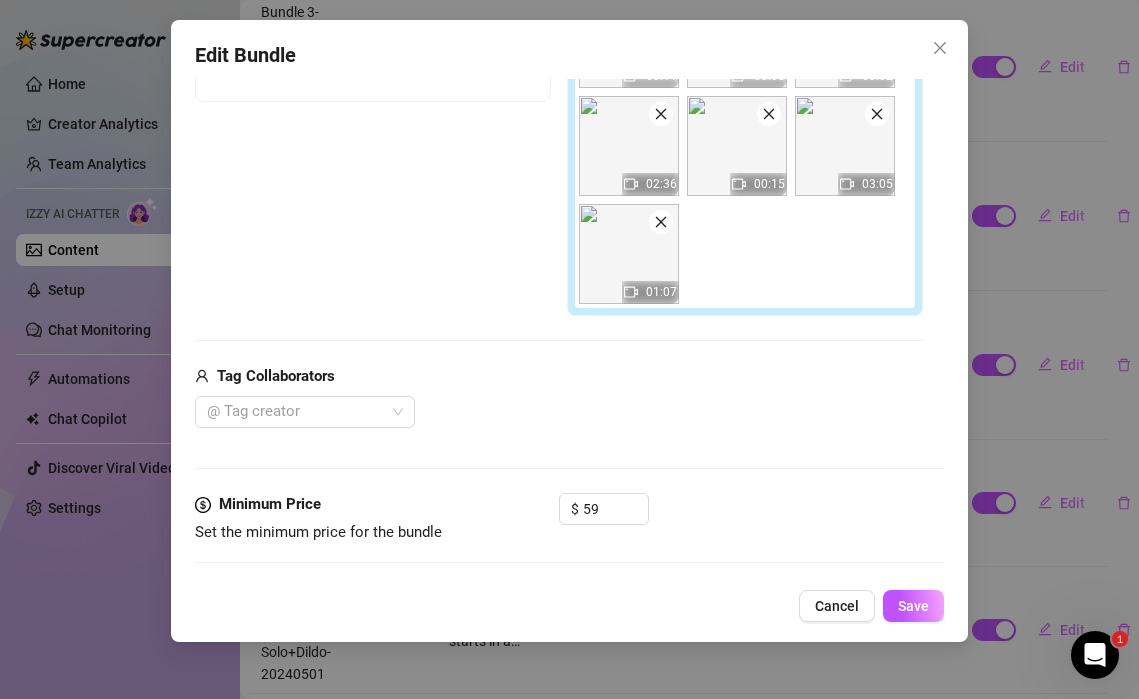 scroll, scrollTop: 454, scrollLeft: 0, axis: vertical 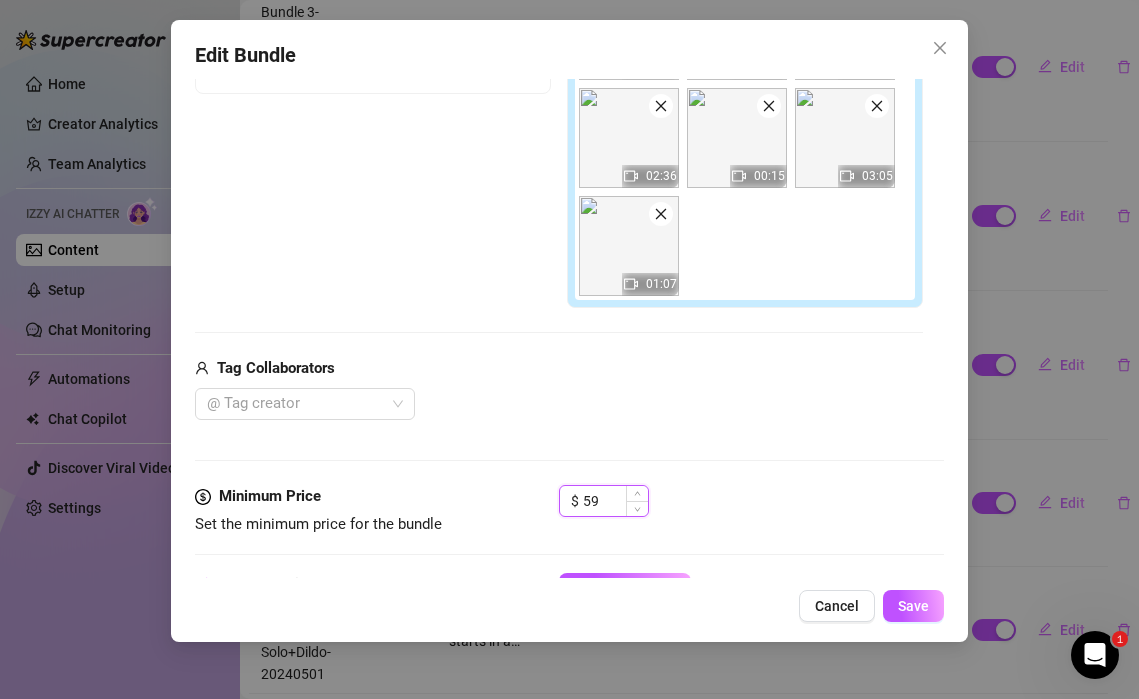 click on "59" at bounding box center (615, 501) 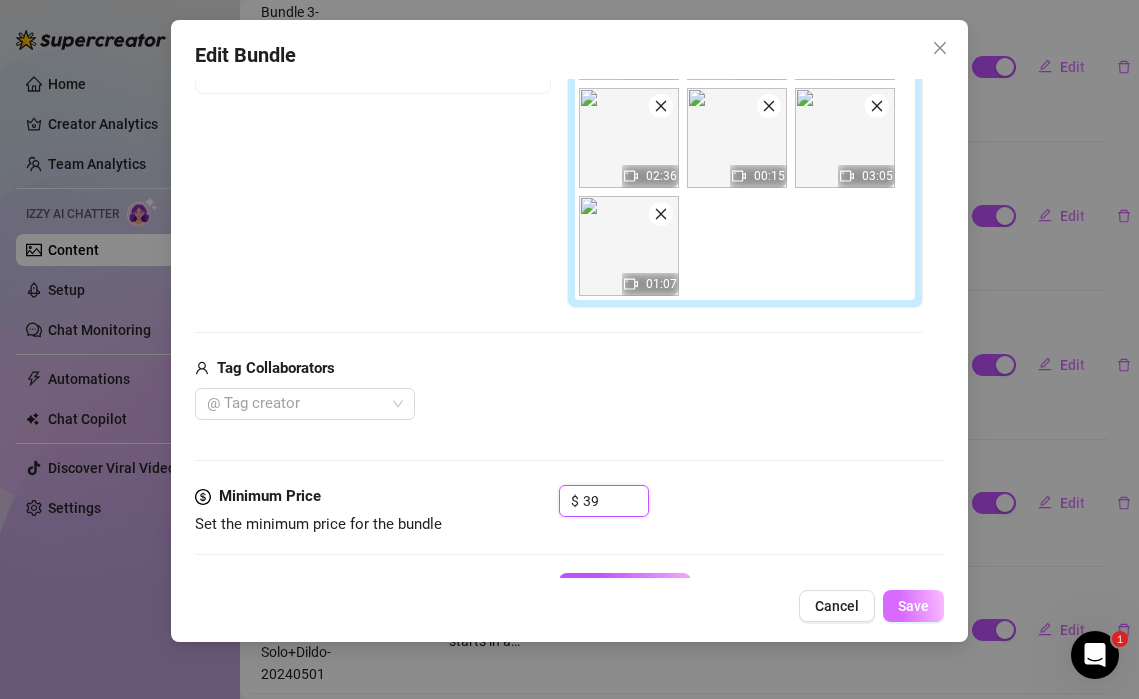type on "39" 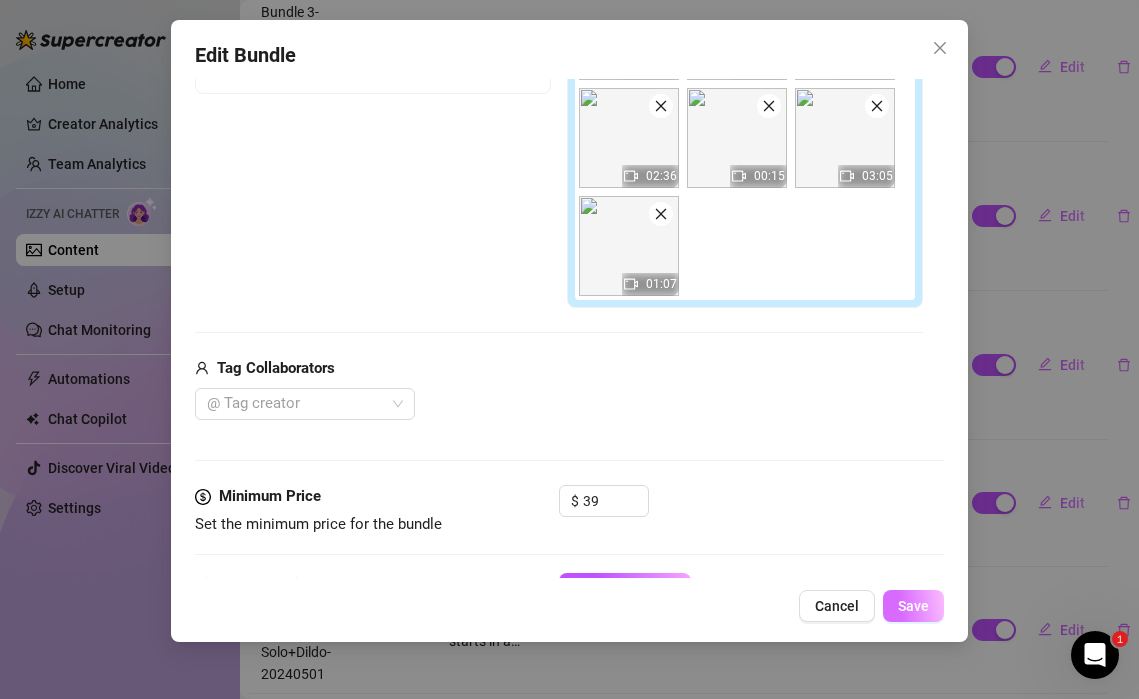 click on "Save" at bounding box center (913, 606) 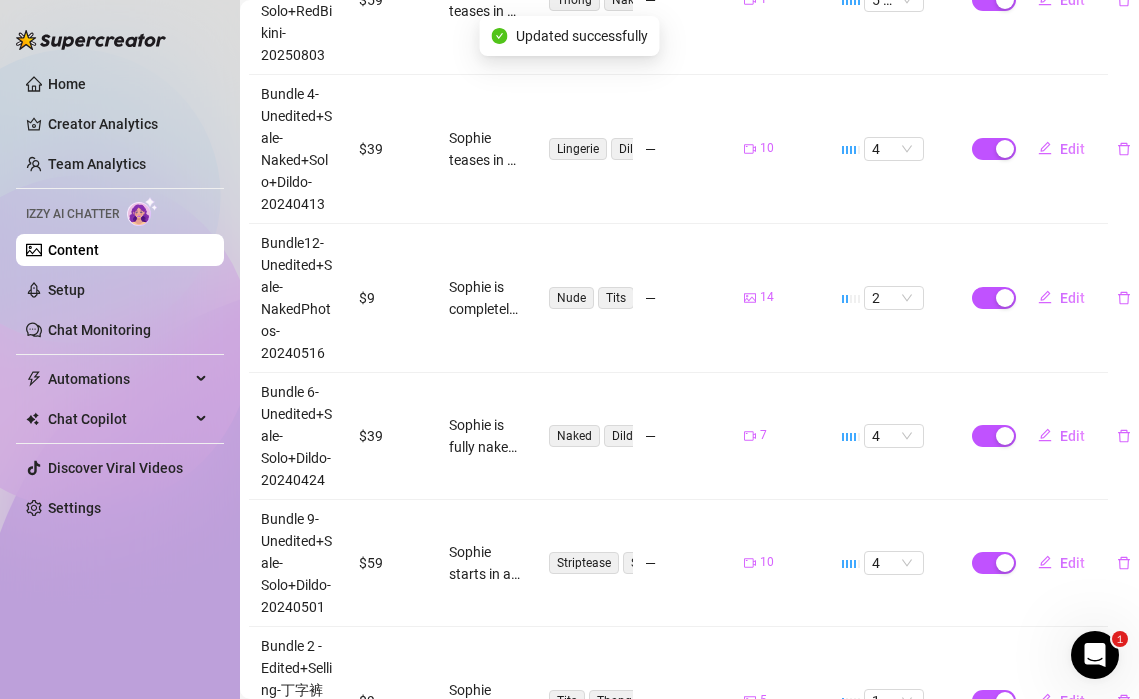 scroll, scrollTop: 732, scrollLeft: 11, axis: both 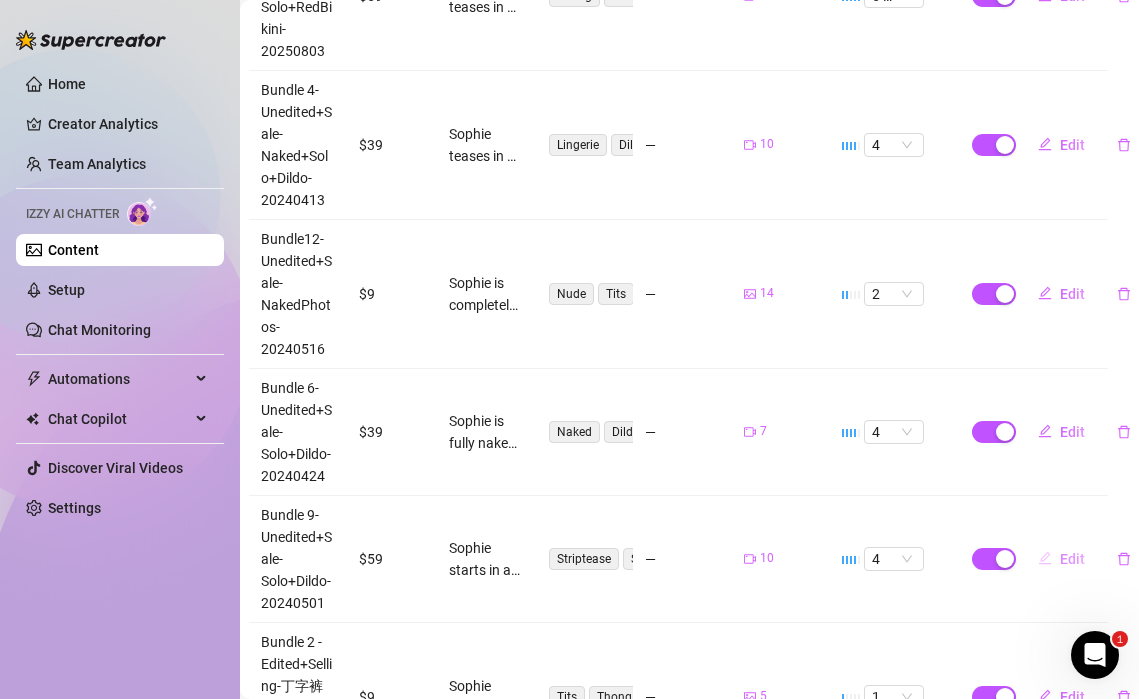 click on "Edit" at bounding box center [1061, 559] 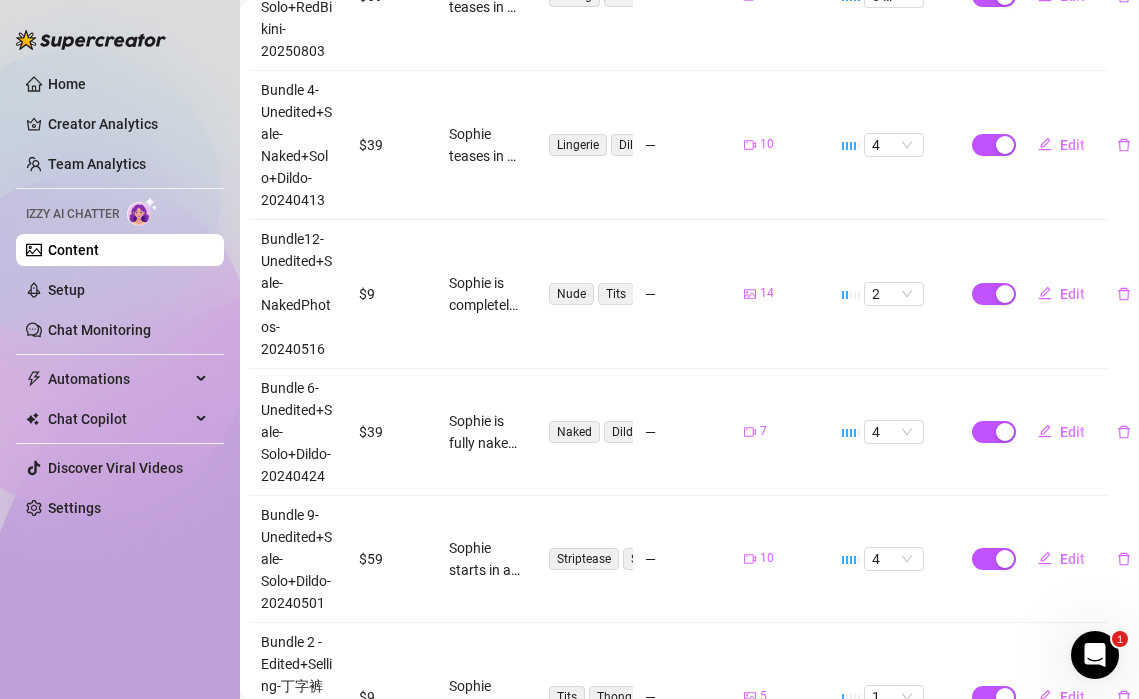 type on "Type your message here..." 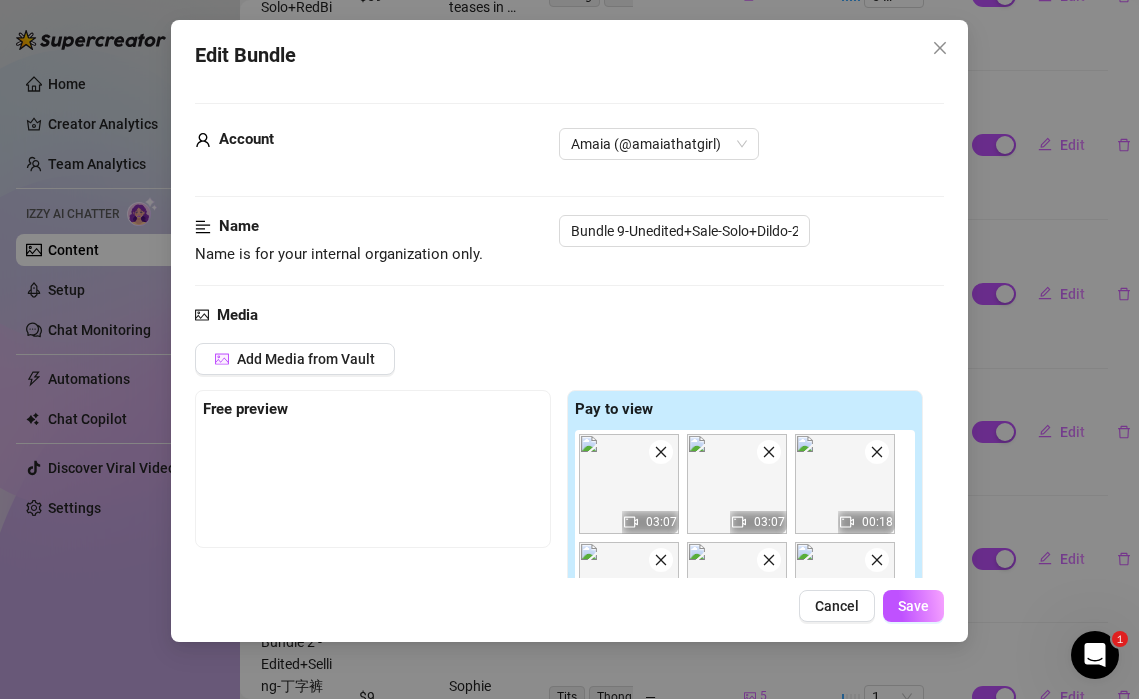scroll, scrollTop: 82, scrollLeft: 0, axis: vertical 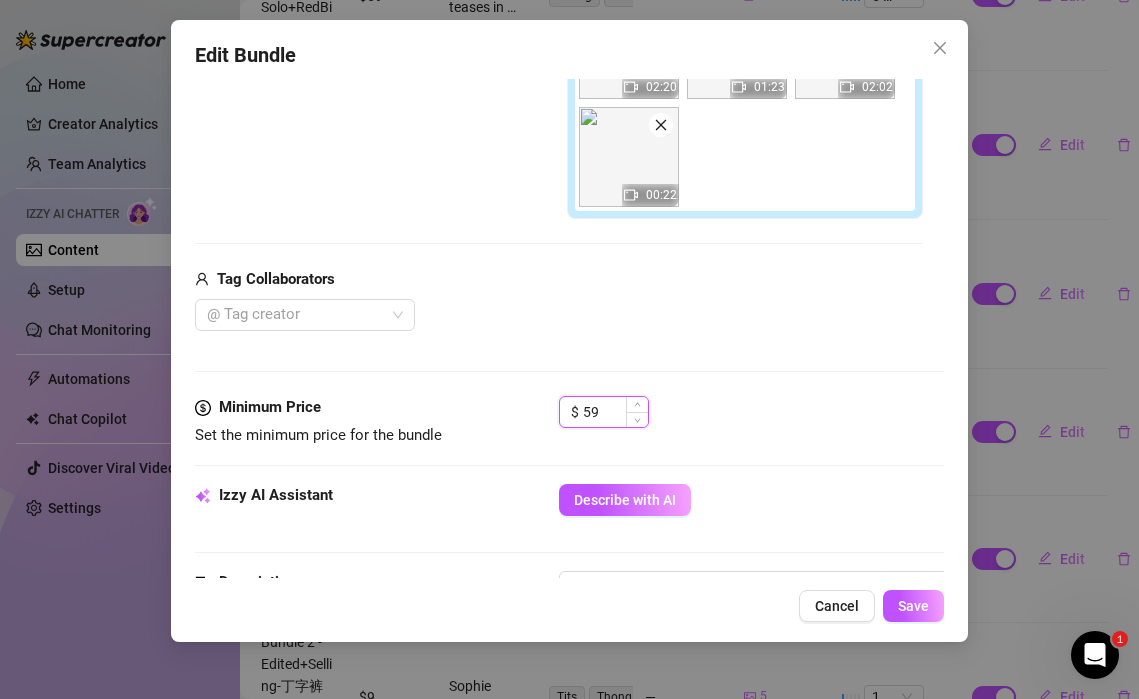 click on "59" at bounding box center [615, 412] 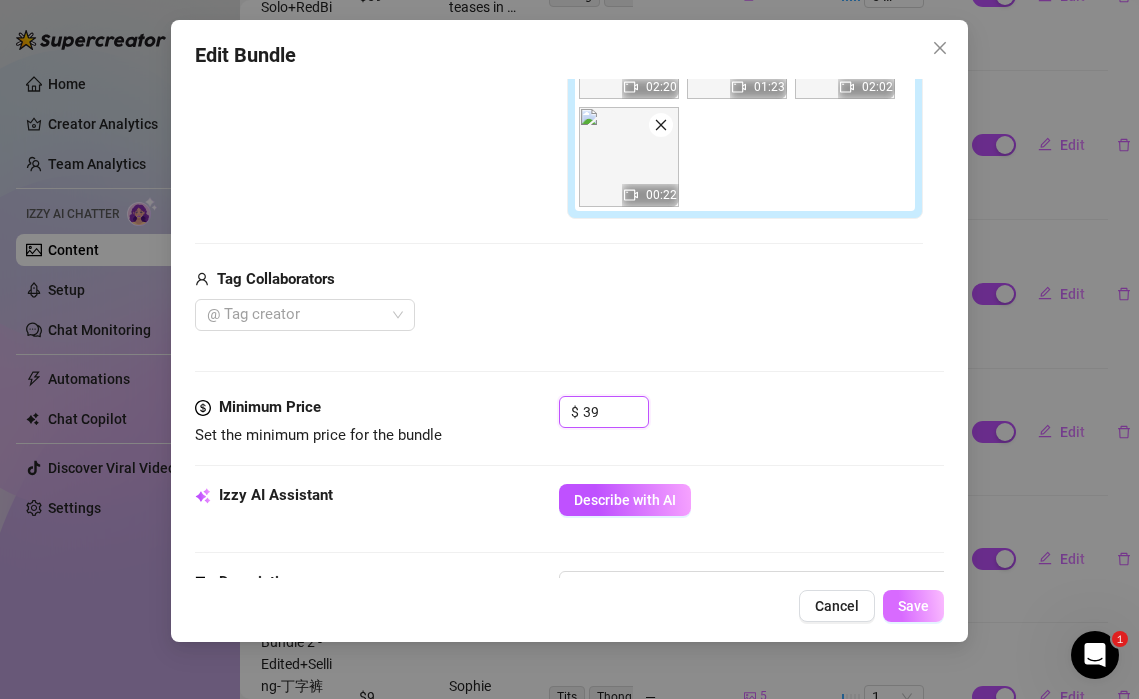 type on "39" 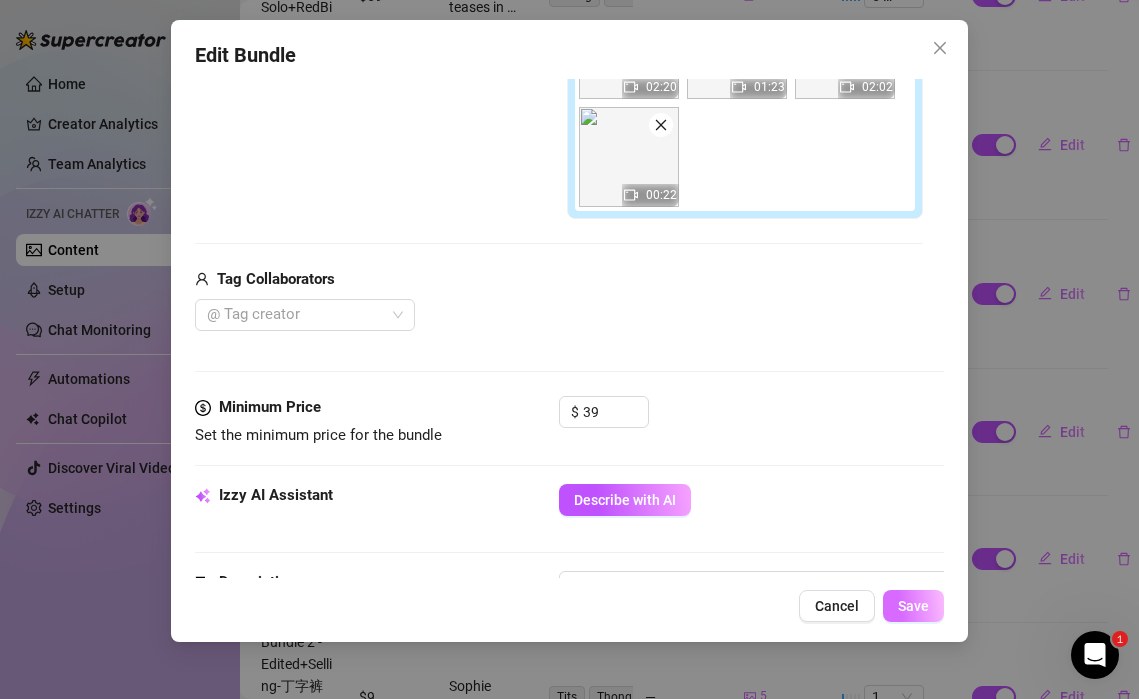 click on "Save" at bounding box center [913, 606] 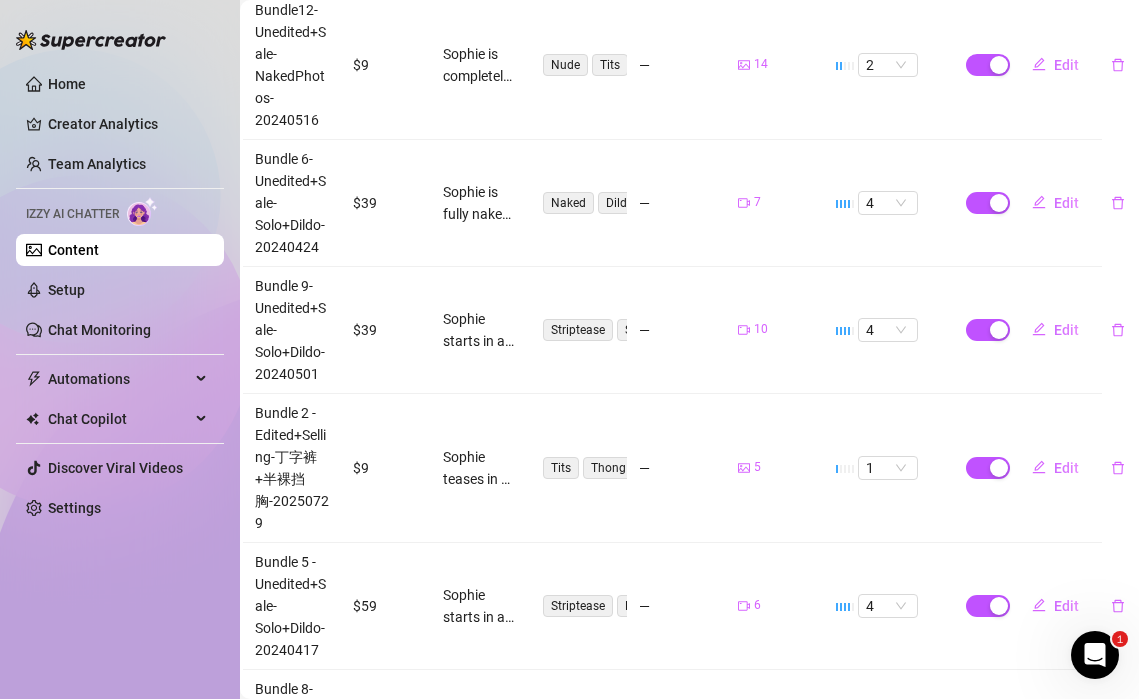 scroll, scrollTop: 965, scrollLeft: 17, axis: both 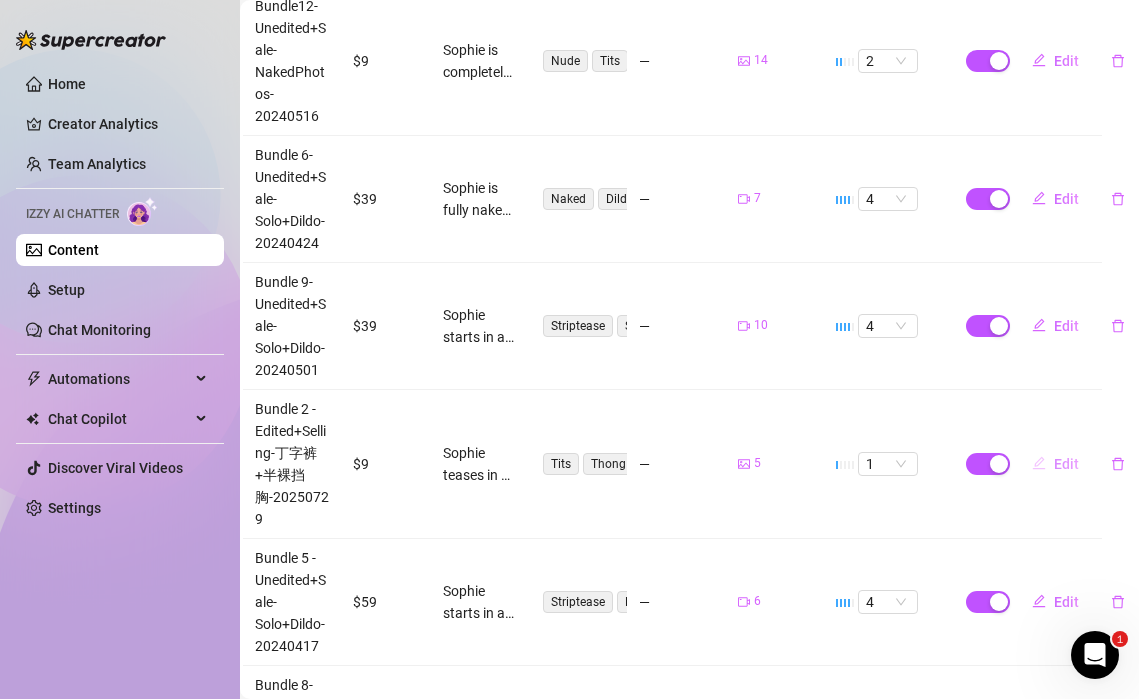 click 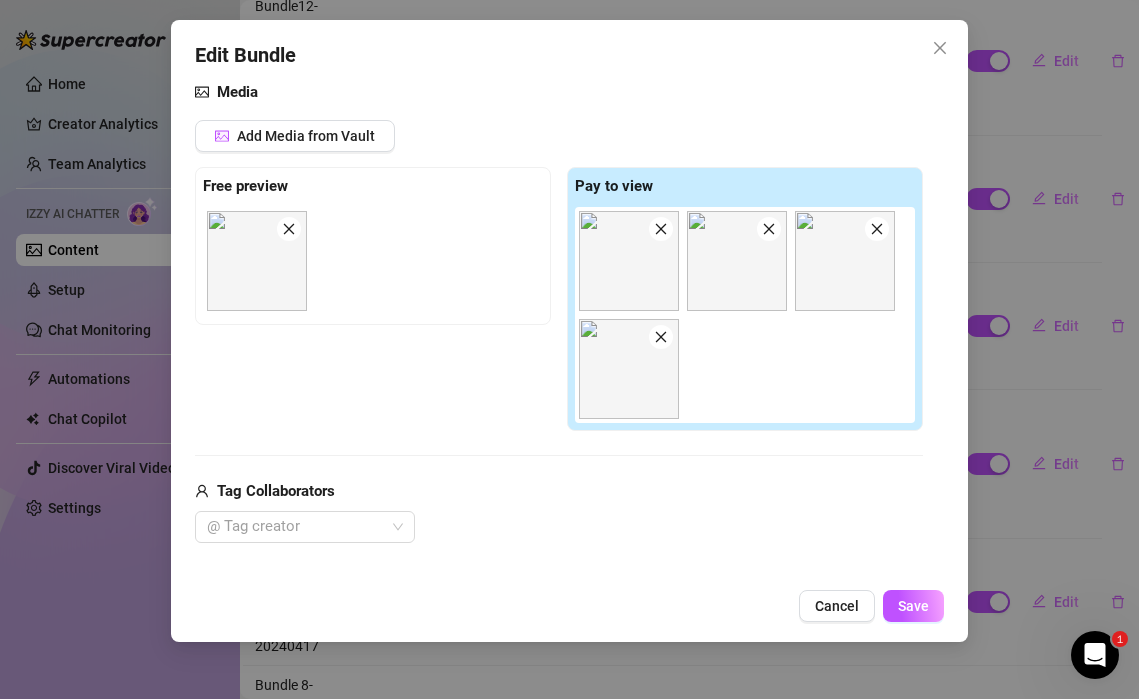scroll, scrollTop: 433, scrollLeft: 0, axis: vertical 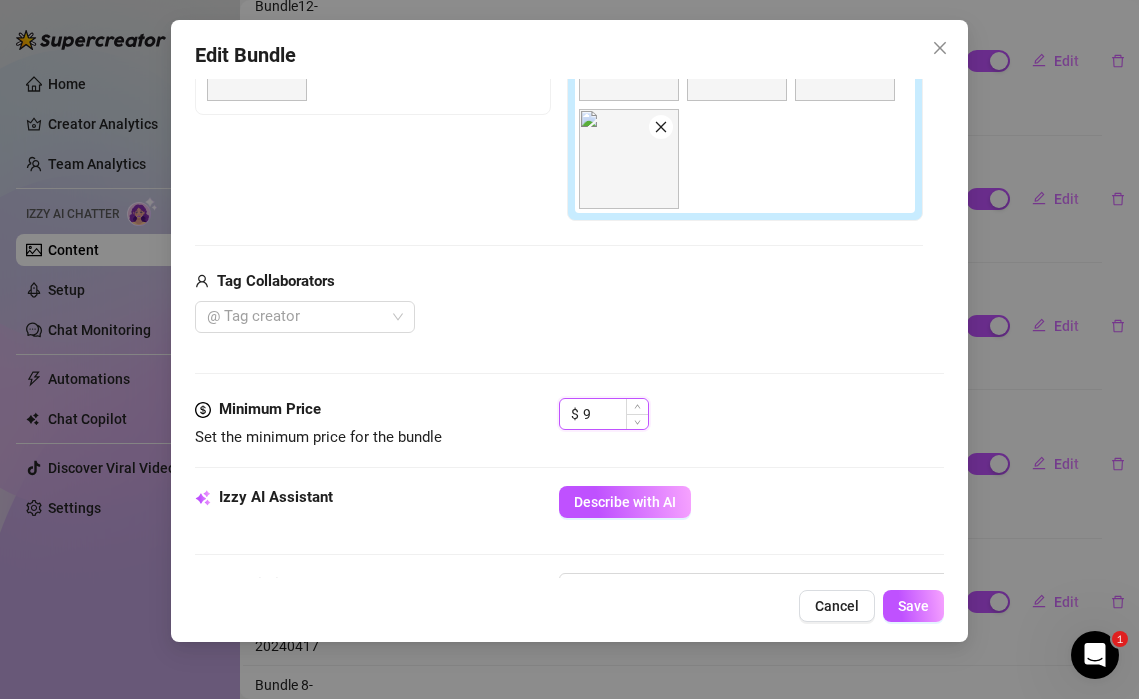 click on "9" at bounding box center (615, 414) 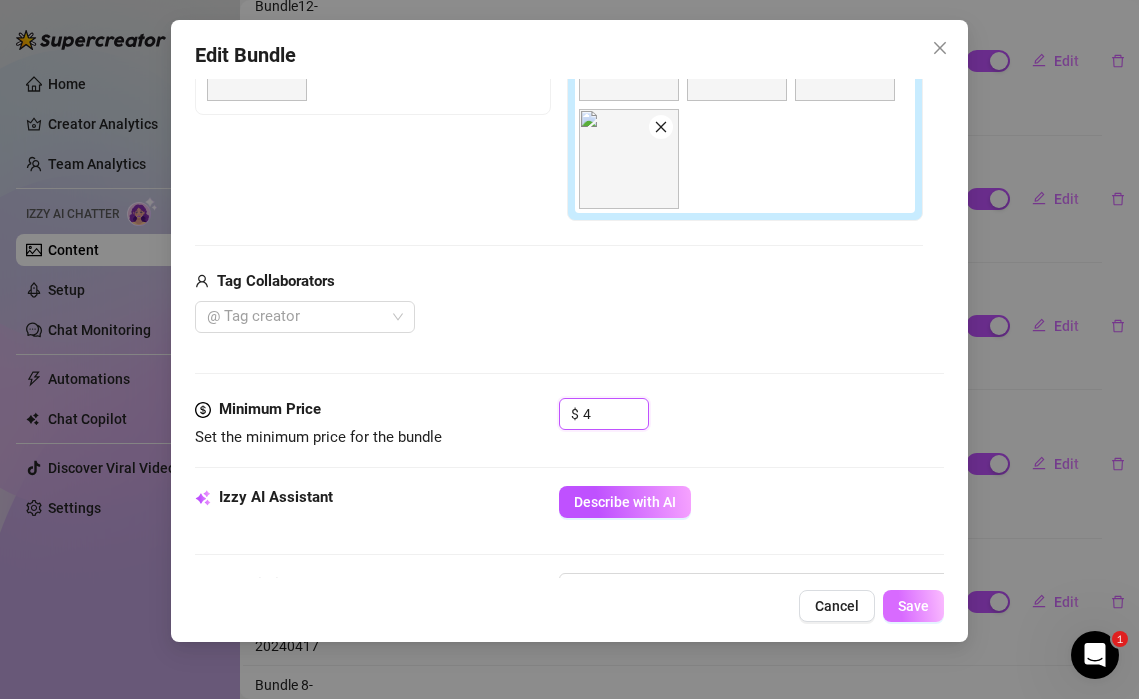 type on "4" 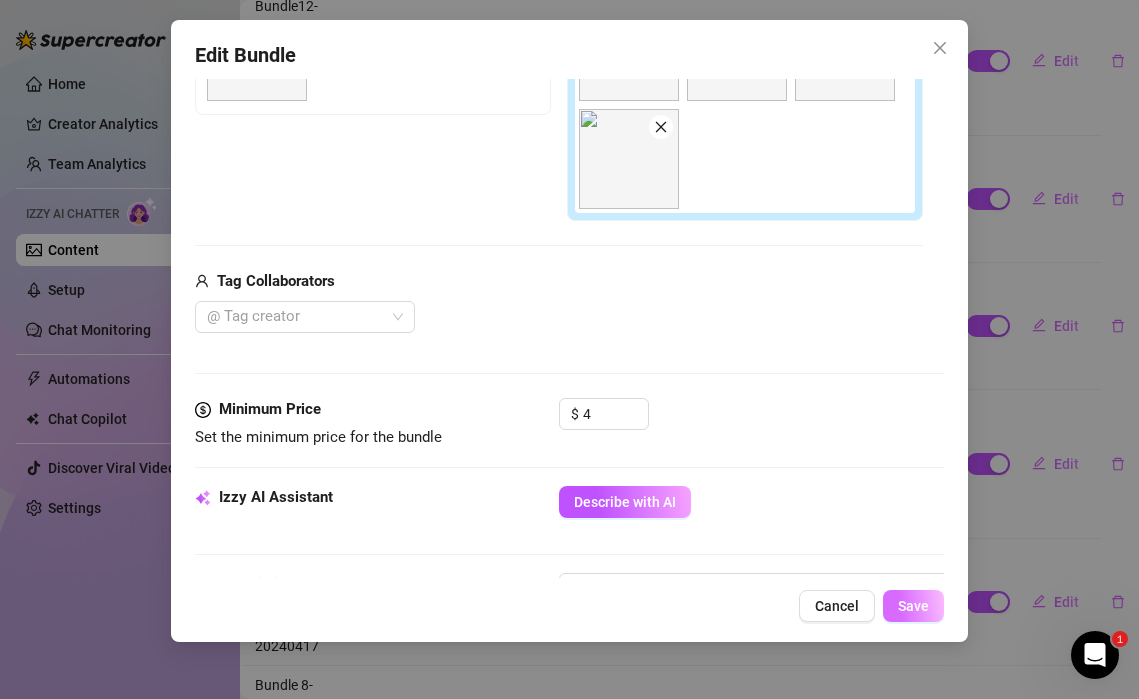 click on "Save" at bounding box center [913, 606] 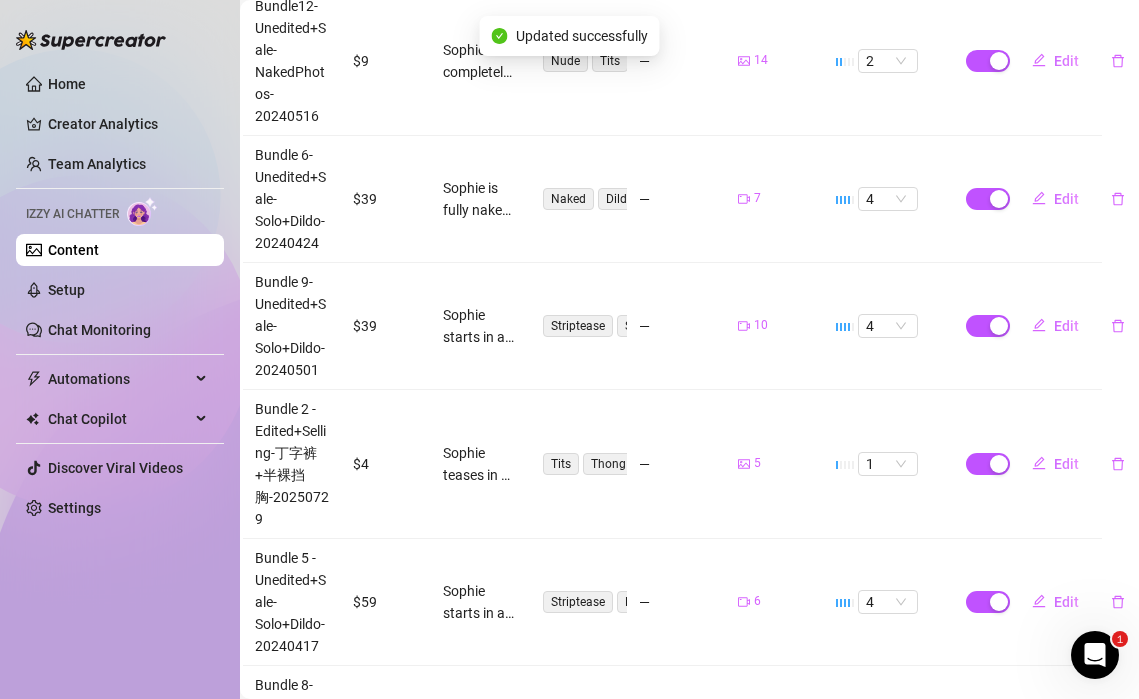 scroll, scrollTop: 1081, scrollLeft: 17, axis: both 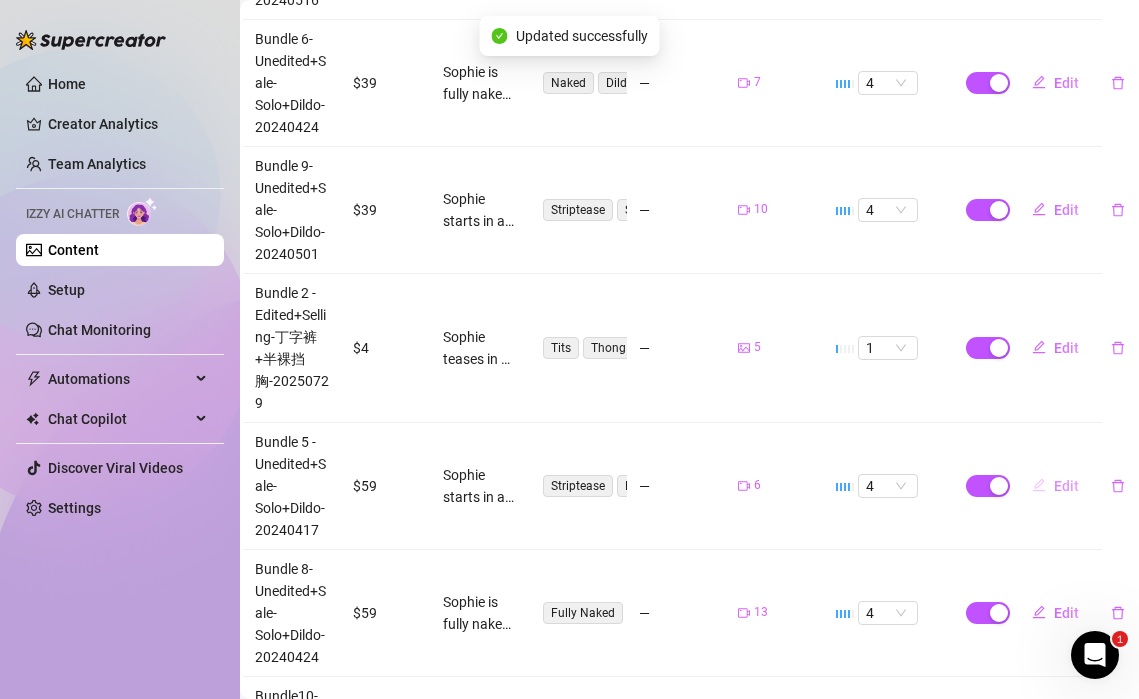 click on "Edit" at bounding box center (1055, 486) 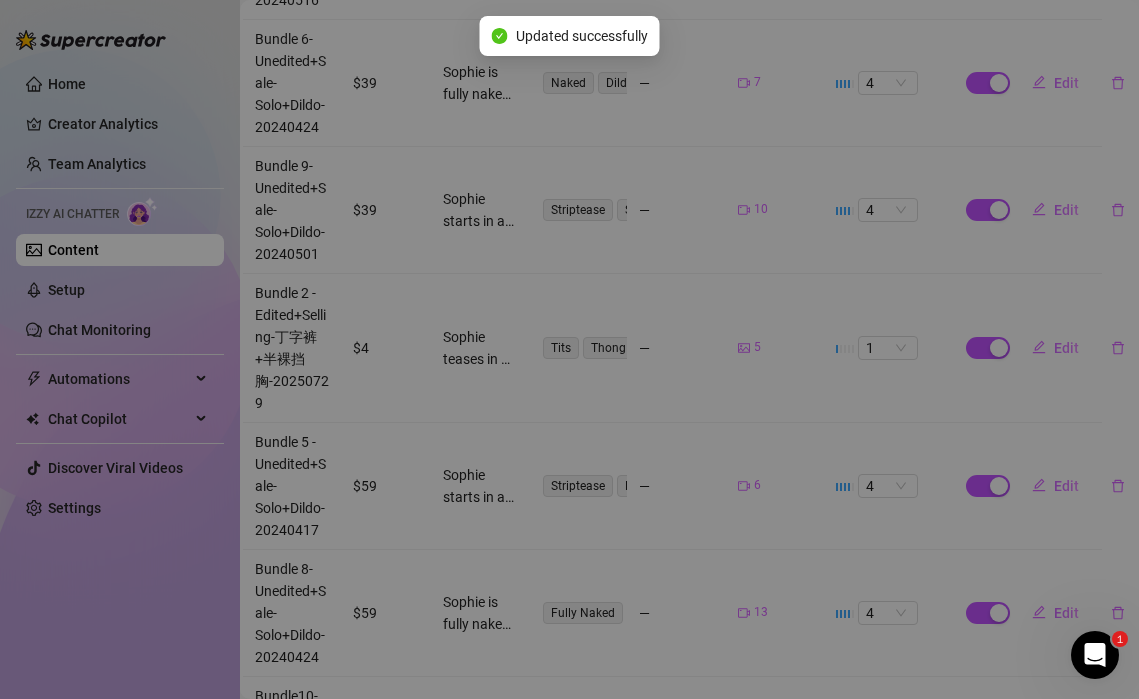 type on "Type your message here..." 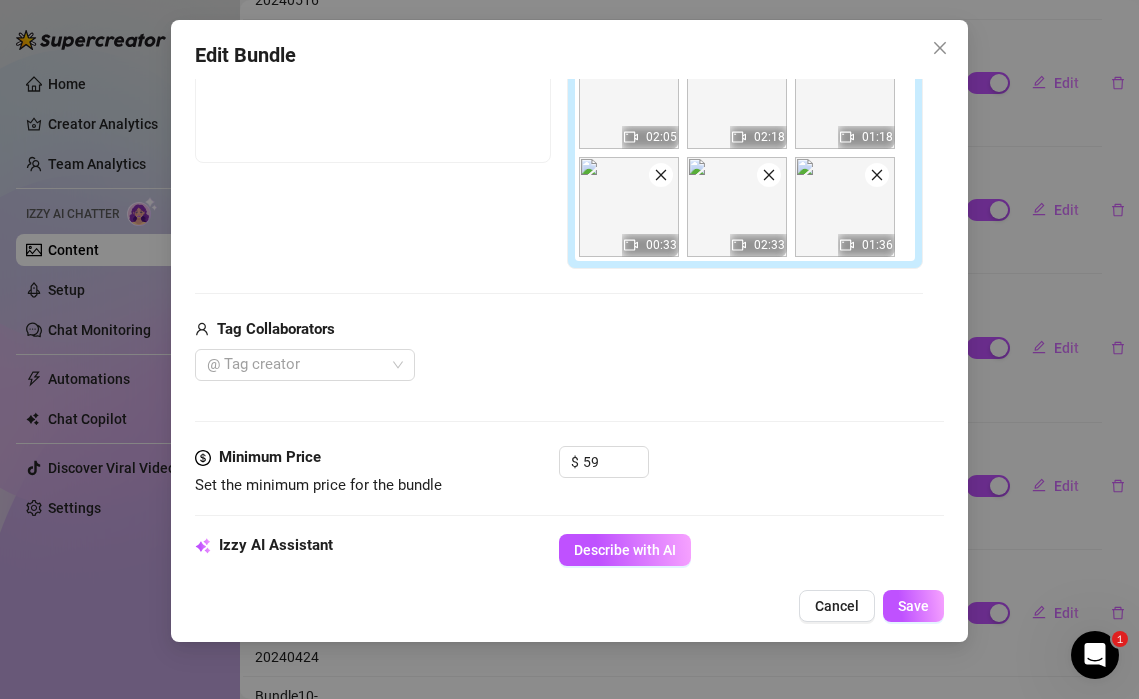 scroll, scrollTop: 464, scrollLeft: 0, axis: vertical 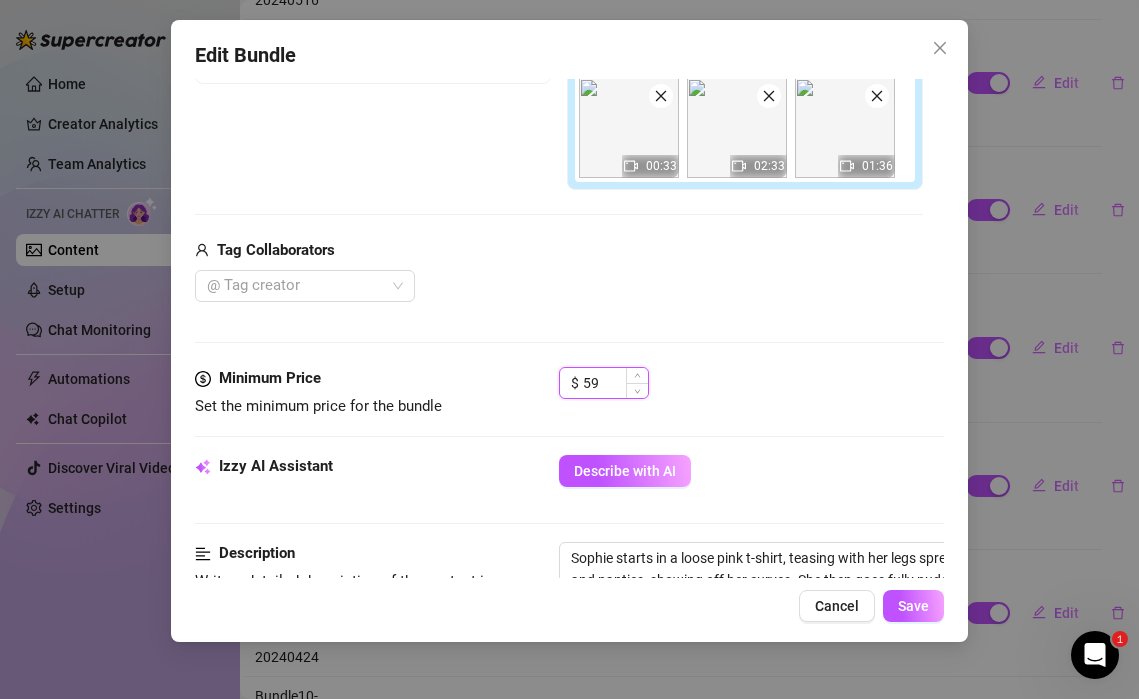 click on "59" at bounding box center (615, 383) 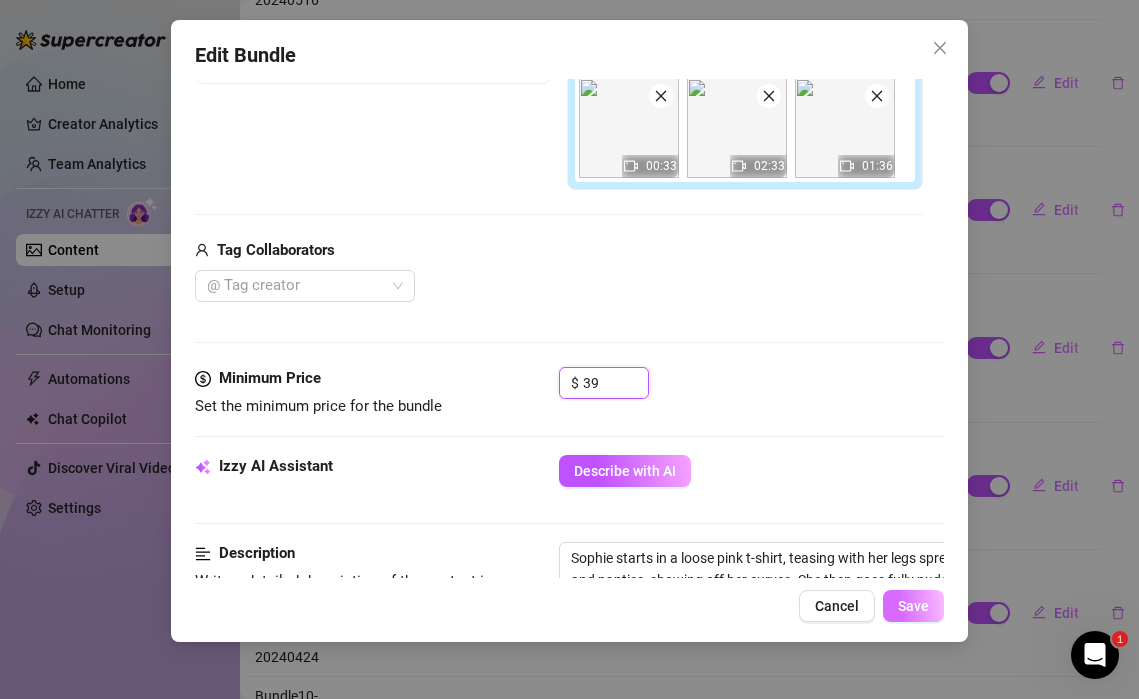 type on "39" 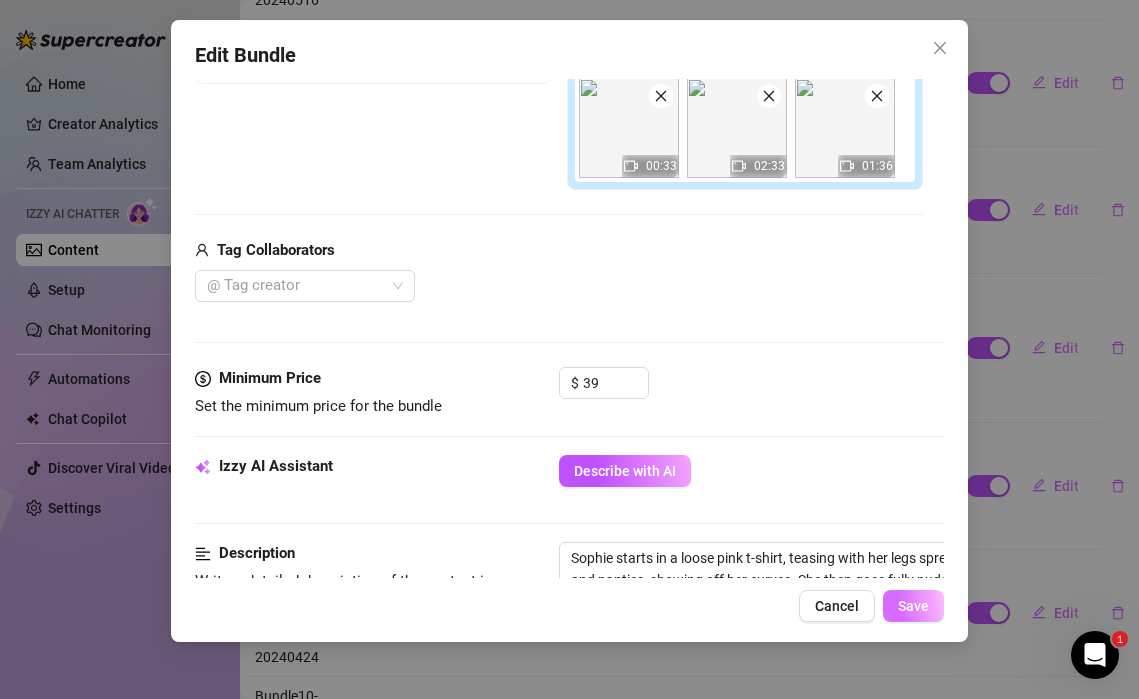 click on "Save" at bounding box center [913, 606] 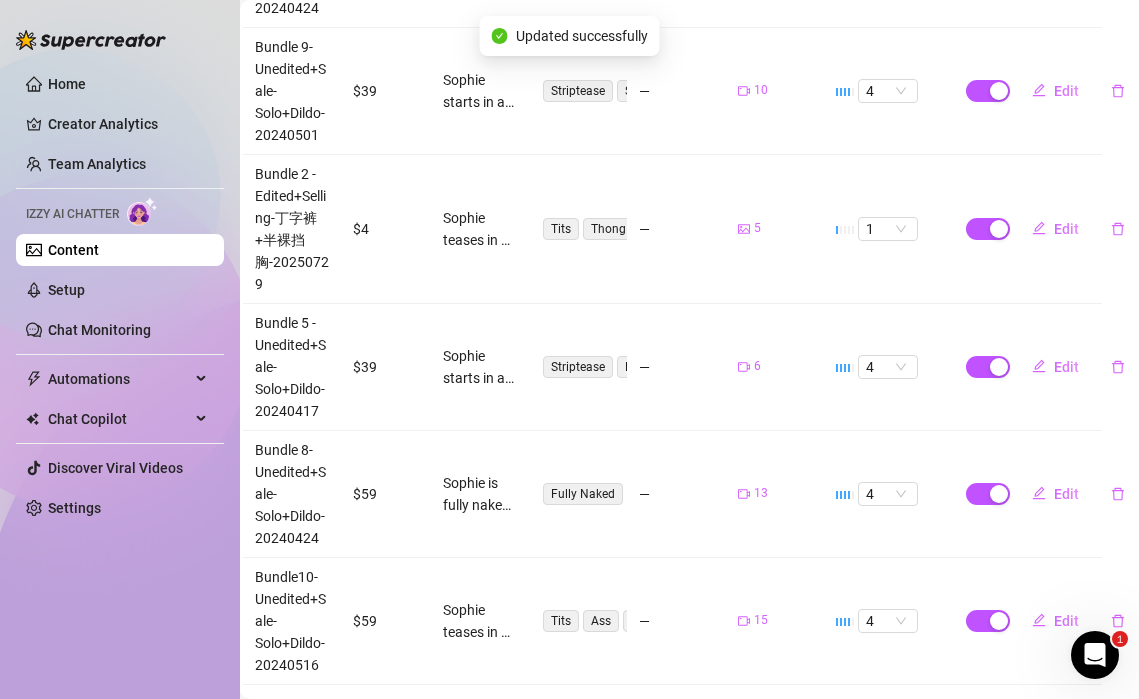 scroll, scrollTop: 1203, scrollLeft: 17, axis: both 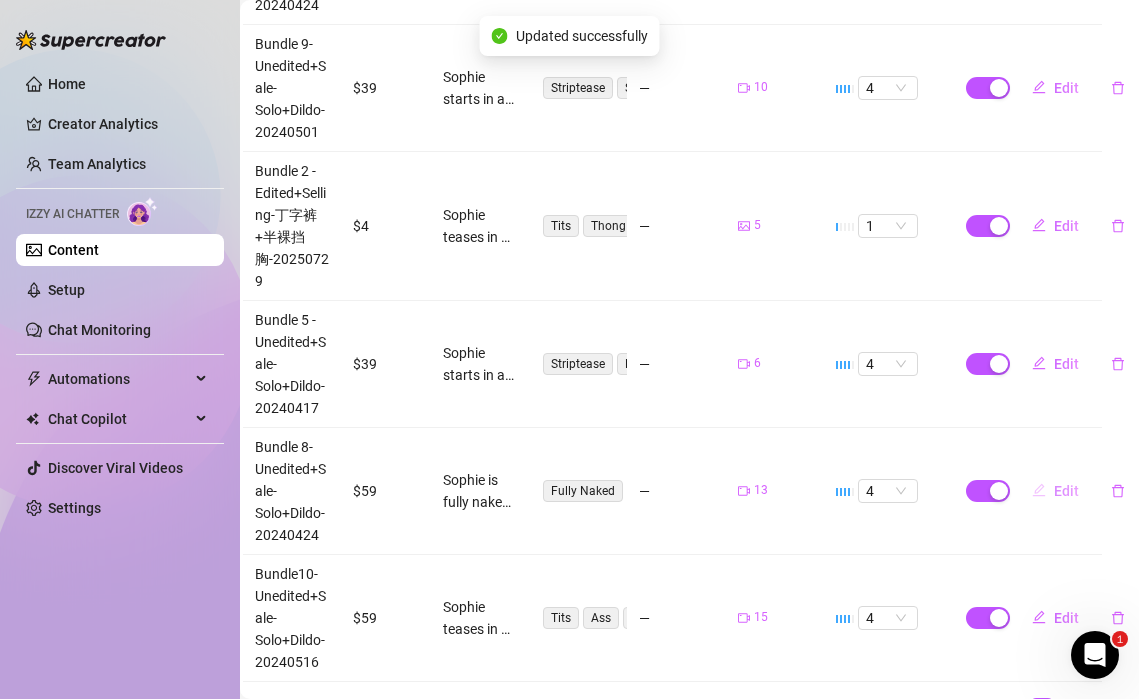 click on "Edit" at bounding box center [1055, 491] 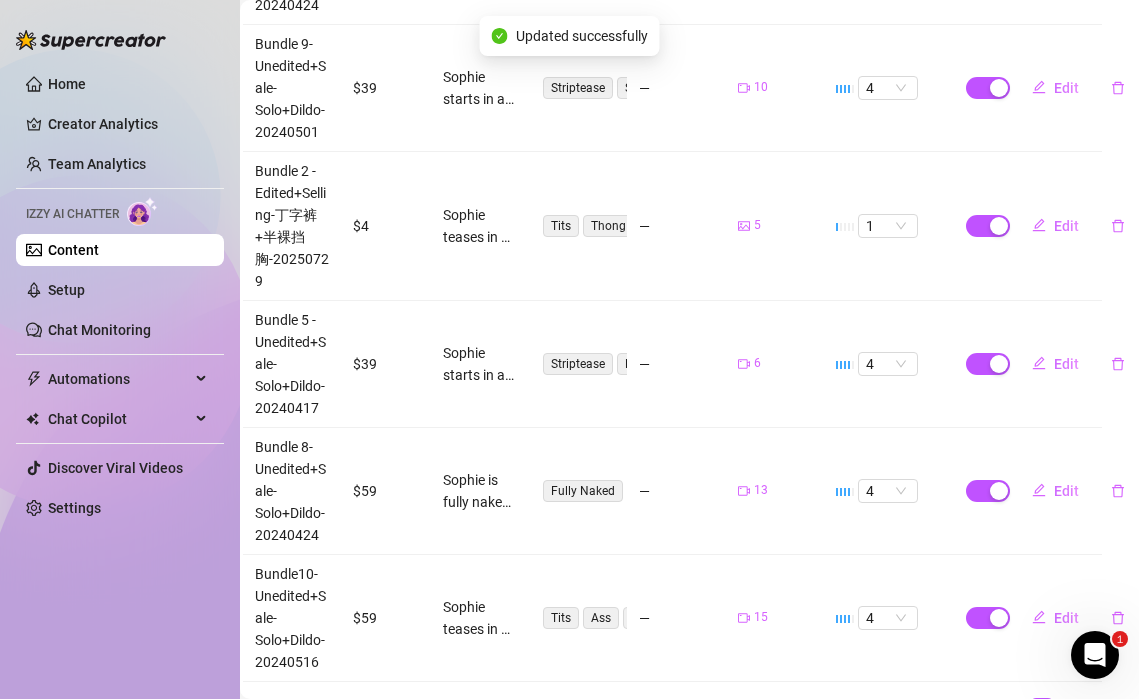 type on "Type your message here..." 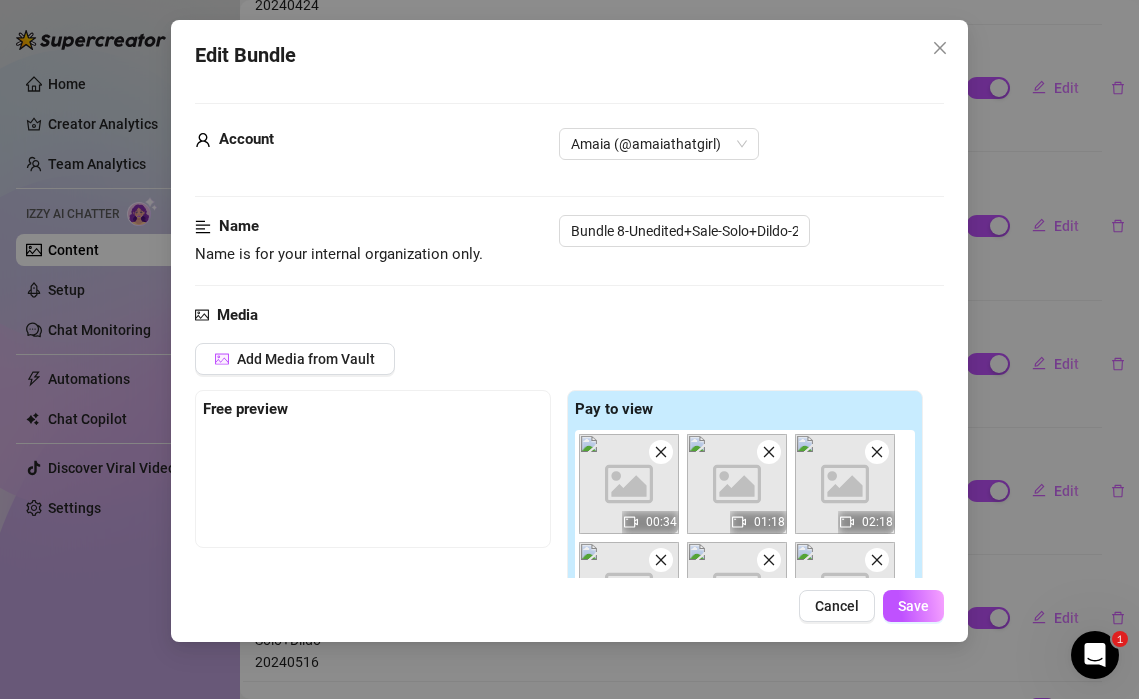 scroll, scrollTop: 93, scrollLeft: 0, axis: vertical 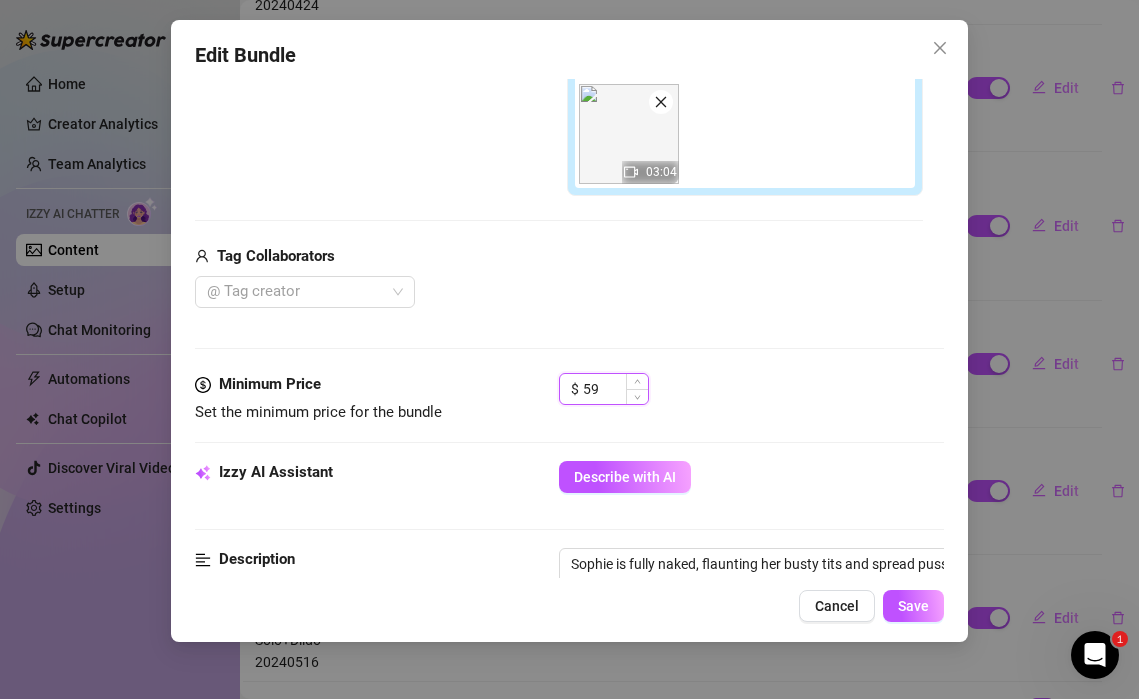 click on "59" at bounding box center [615, 389] 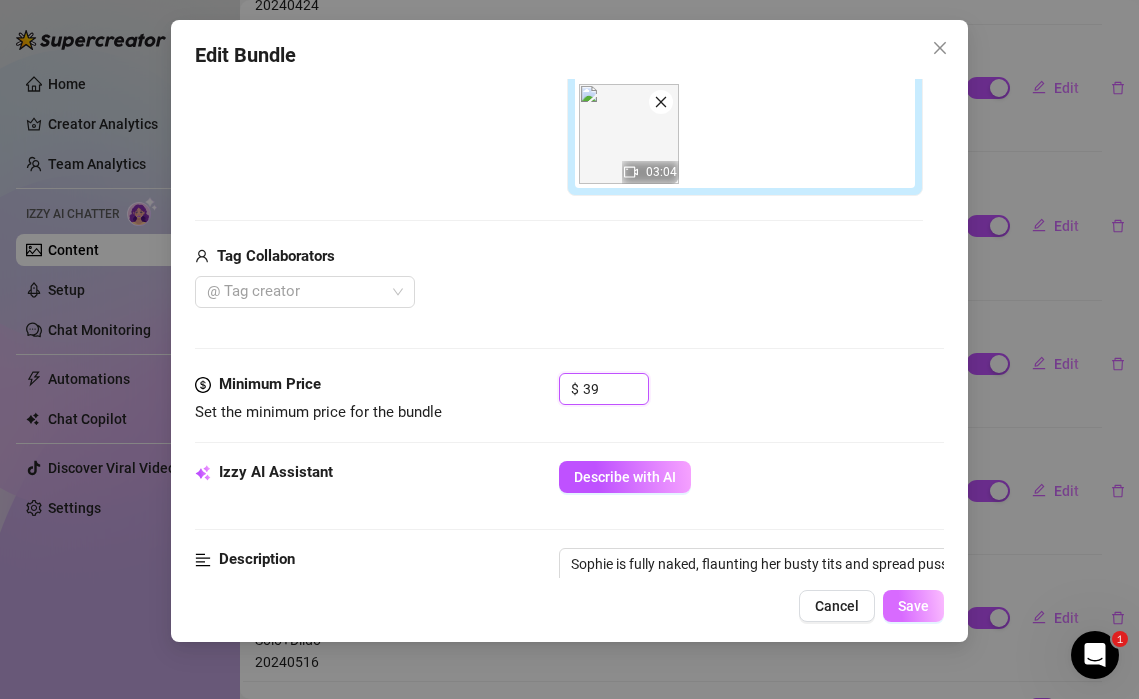 type on "39" 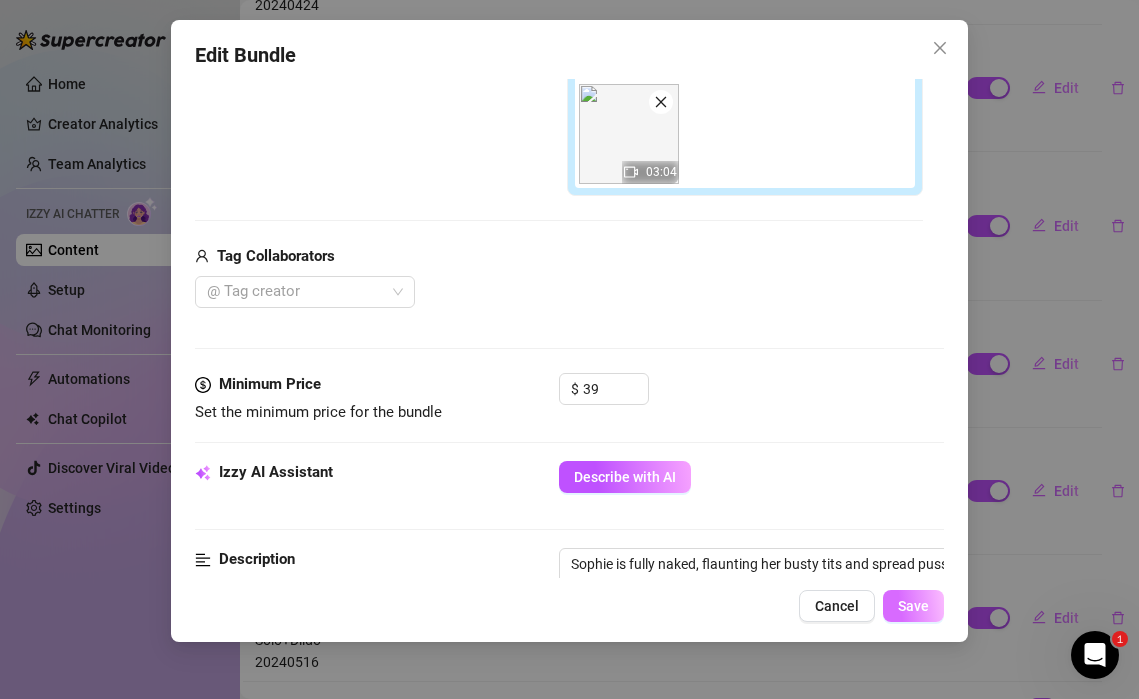 click on "Save" at bounding box center (913, 606) 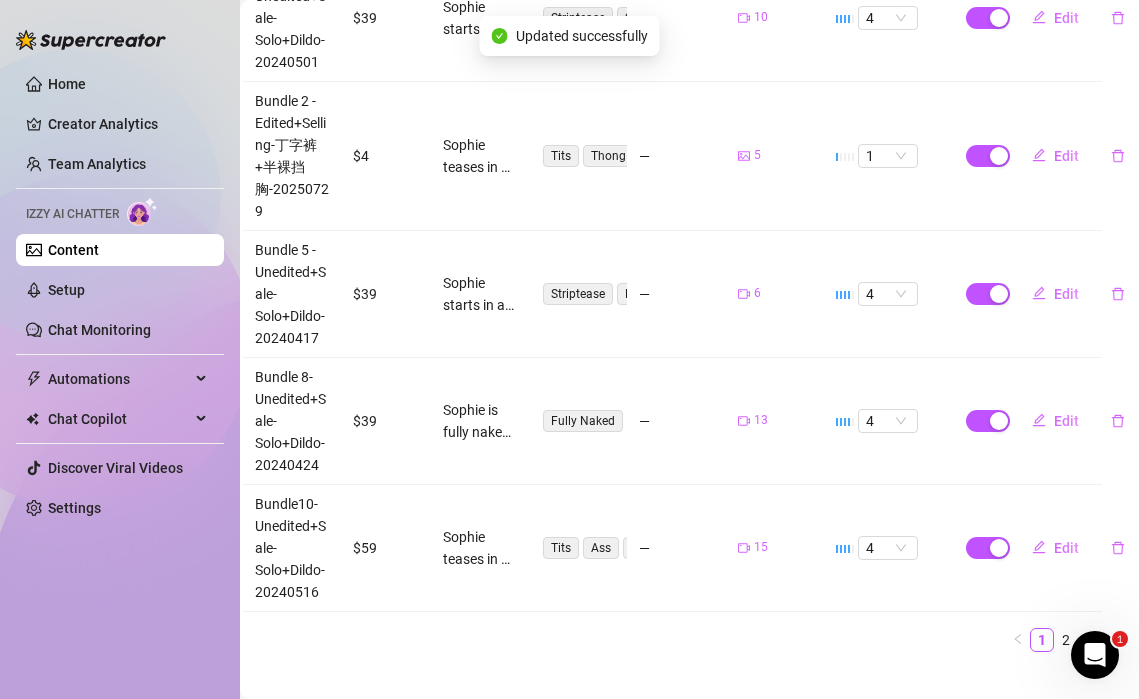 scroll, scrollTop: 1279, scrollLeft: 17, axis: both 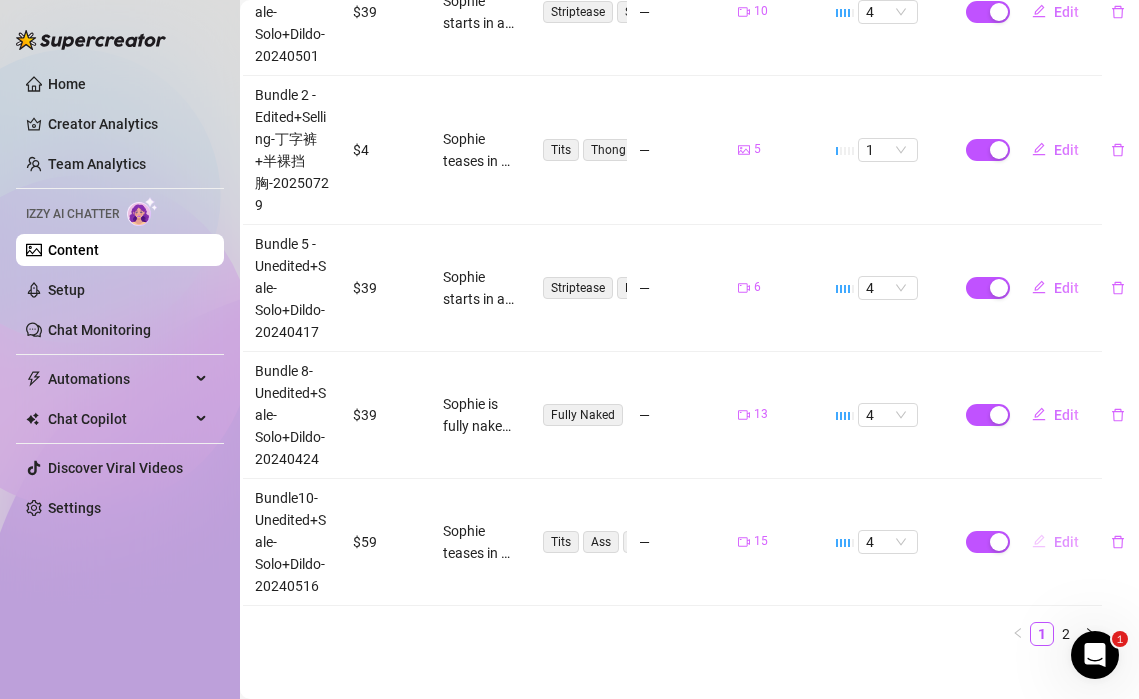 click on "Edit" at bounding box center [1055, 542] 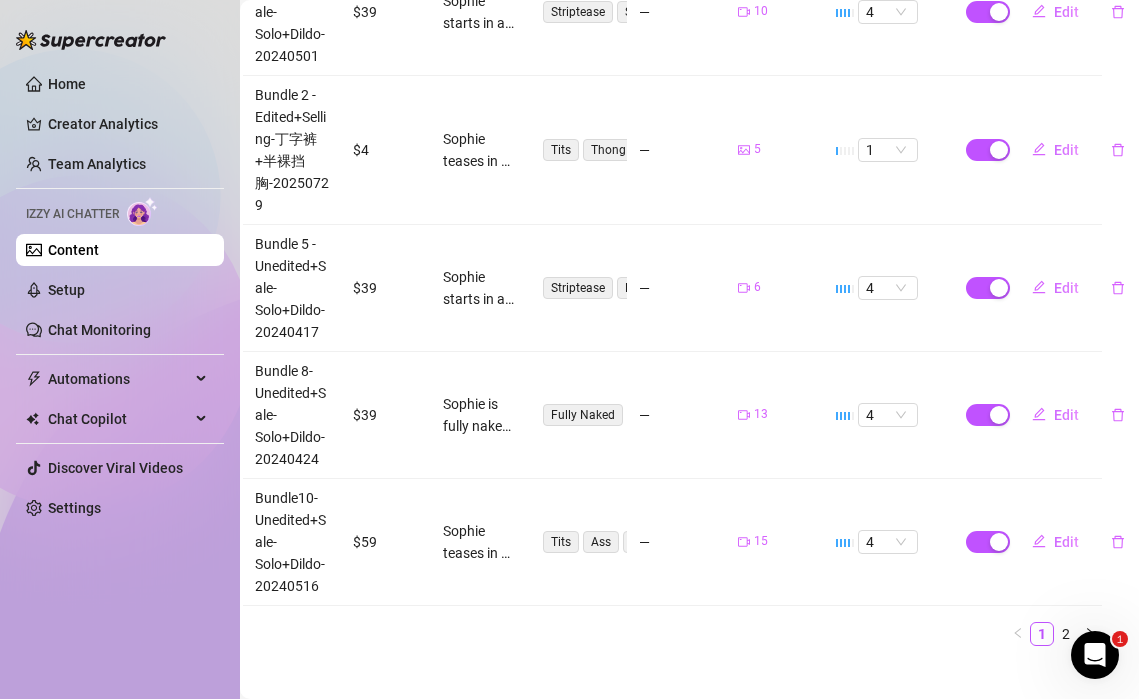 type on "Type your message here..." 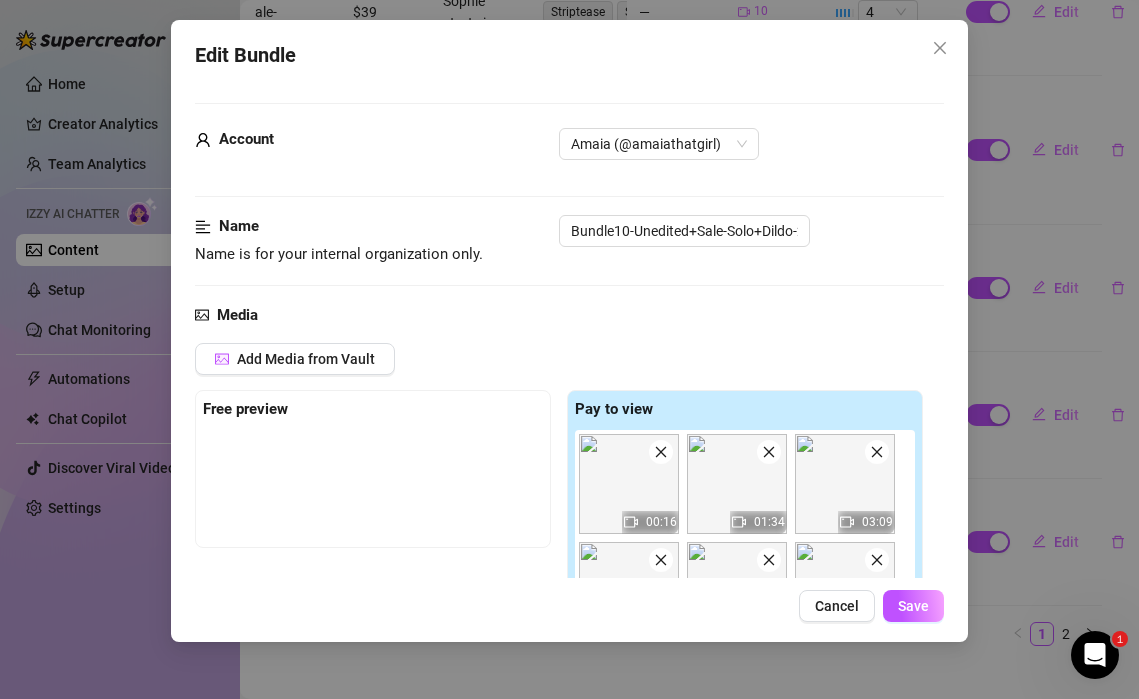 scroll, scrollTop: 789, scrollLeft: 0, axis: vertical 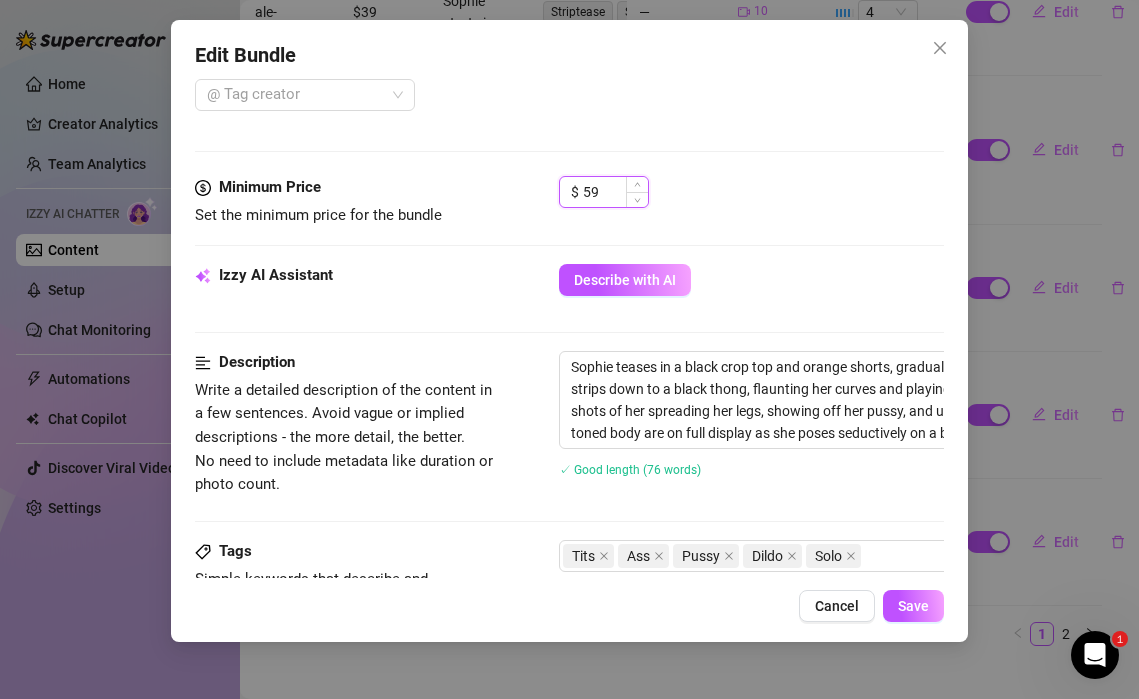 click on "59" at bounding box center [615, 192] 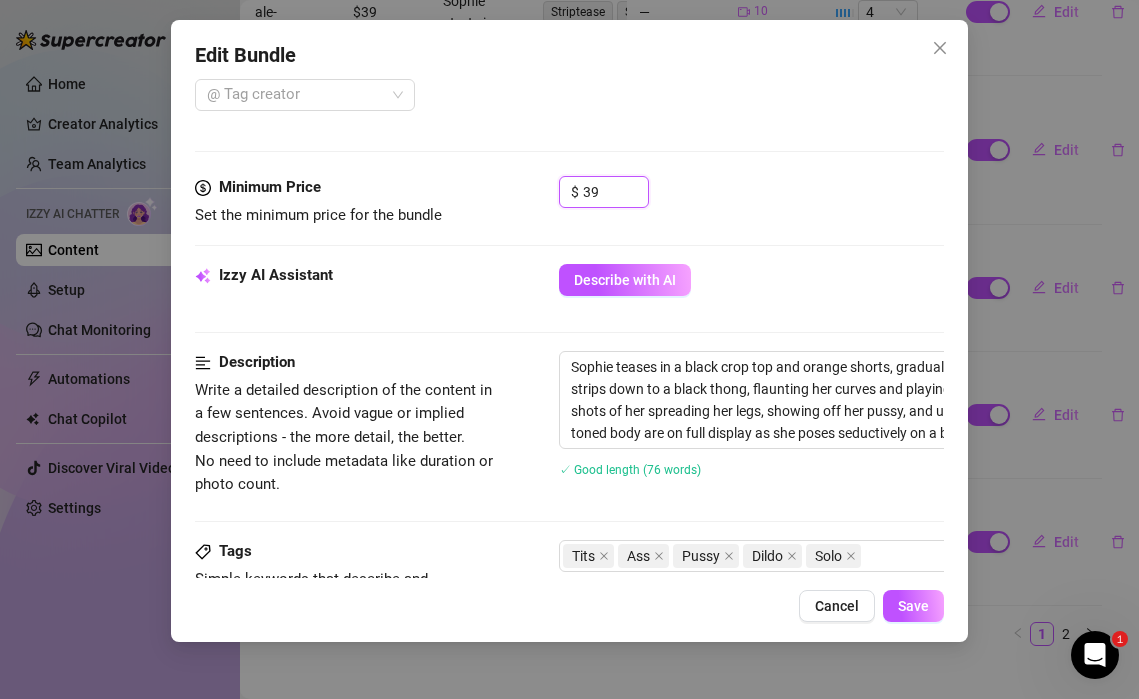 type on "39" 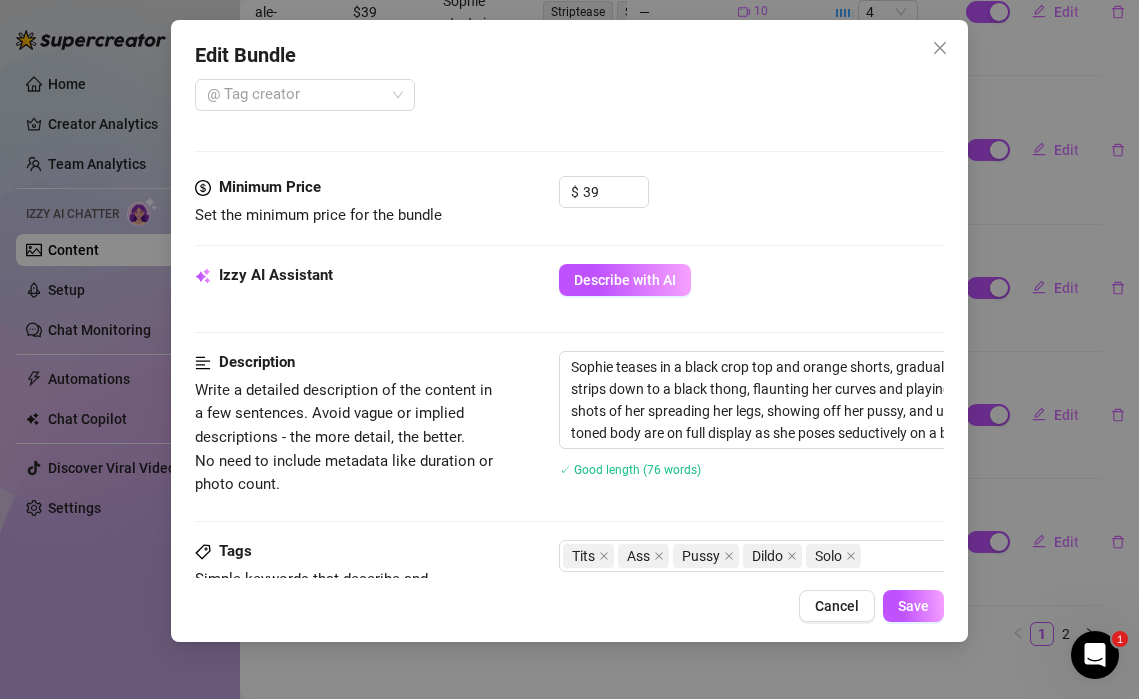 click on "Edit Bundle Account Amaia (@amaiathatgirl) Name Name is for your internal organization only. Bundle10-Unedited+Sale-Solo+Dildo-20240516 Media Add Media from Vault Free preview Pay to view 00:16 01:34 03:09 03:02 03:05 03:07 00:15 02:38 02:38 02:36 01:35 02:06 02:20 01:23 00:34 Tag Collaborators   @ Tag creator Minimum Price Set the minimum price for the bundle $ 39 Izzy AI Assistant Describe with AI Description Write a detailed description of the content in a few sentences. Avoid vague or implied descriptions - the more detail, the better.  No need to include metadata like duration or photo count. Sophie teases in a black crop top and orange shorts, gradually revealing her perky tits and tight ass. She strips down to a black thong, flaunting her curves and playing with her nipples. The bundle includes intimate shots of her spreading her legs, showing off her pussy, and using a dildo for a solo session. Her thick ass and toned body are on full display as she poses seductively on a bed and on the floor. Tags 4" at bounding box center (569, 331) 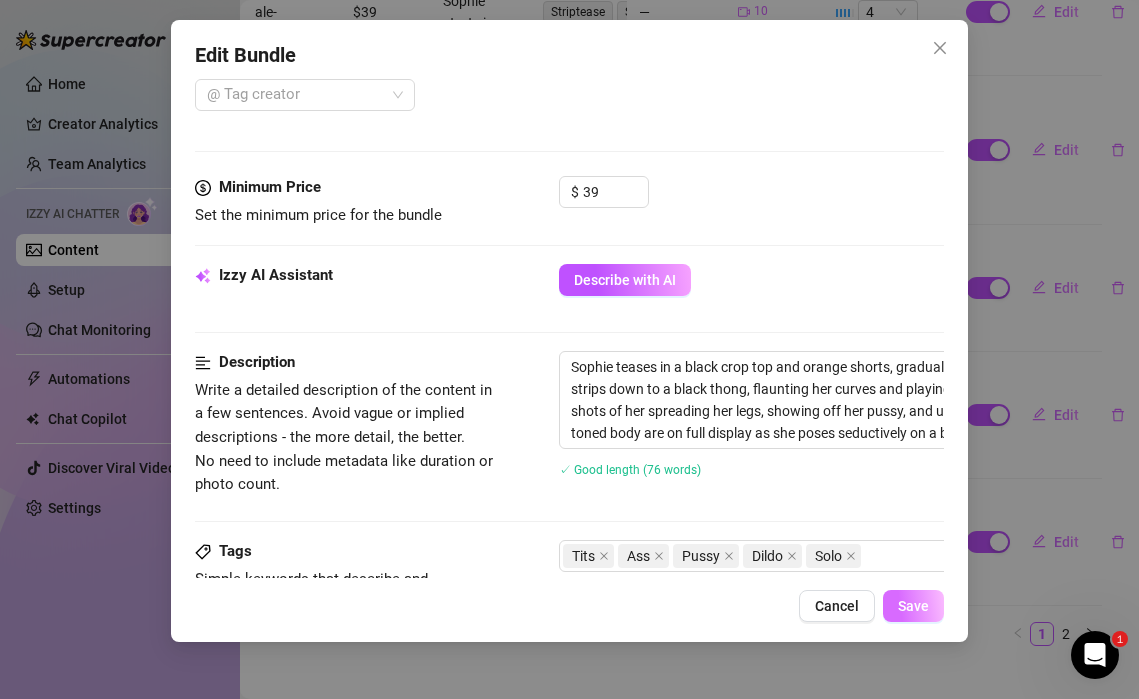 click on "Save" at bounding box center [913, 606] 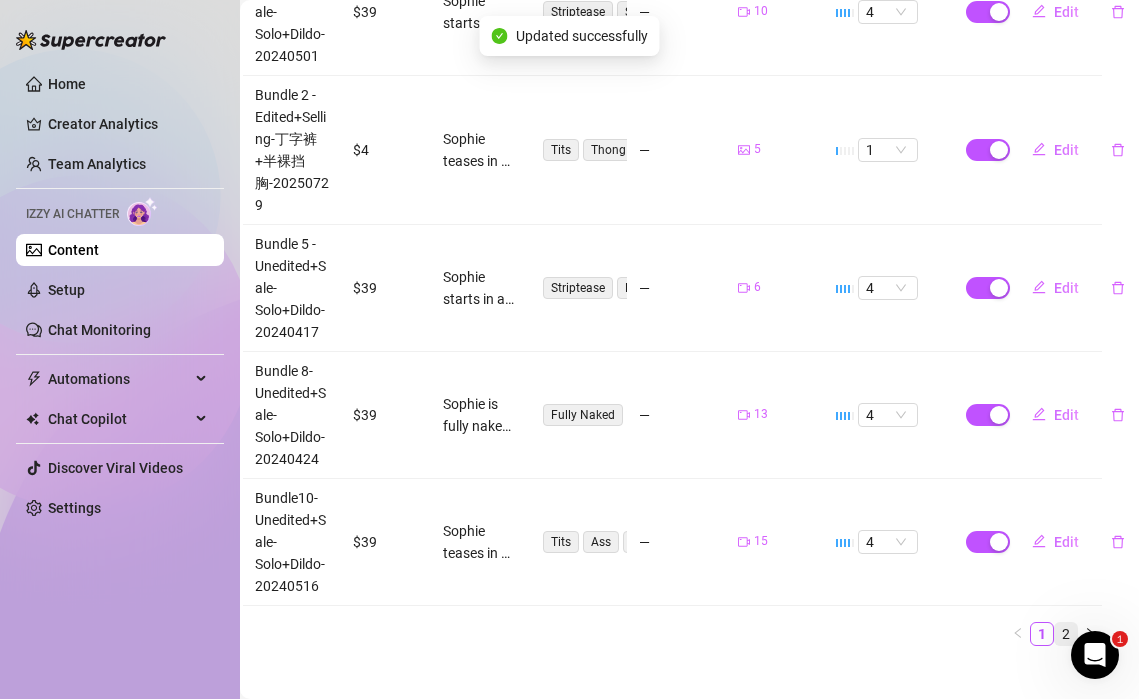 click on "2" at bounding box center (1066, 634) 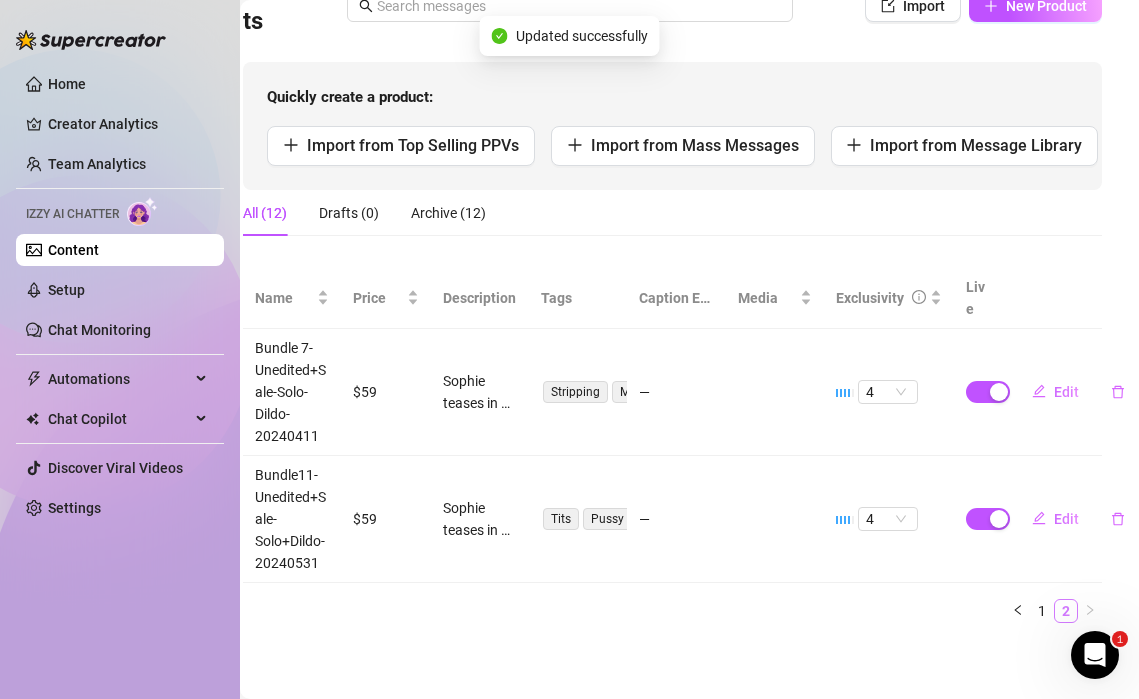 scroll, scrollTop: 153, scrollLeft: 17, axis: both 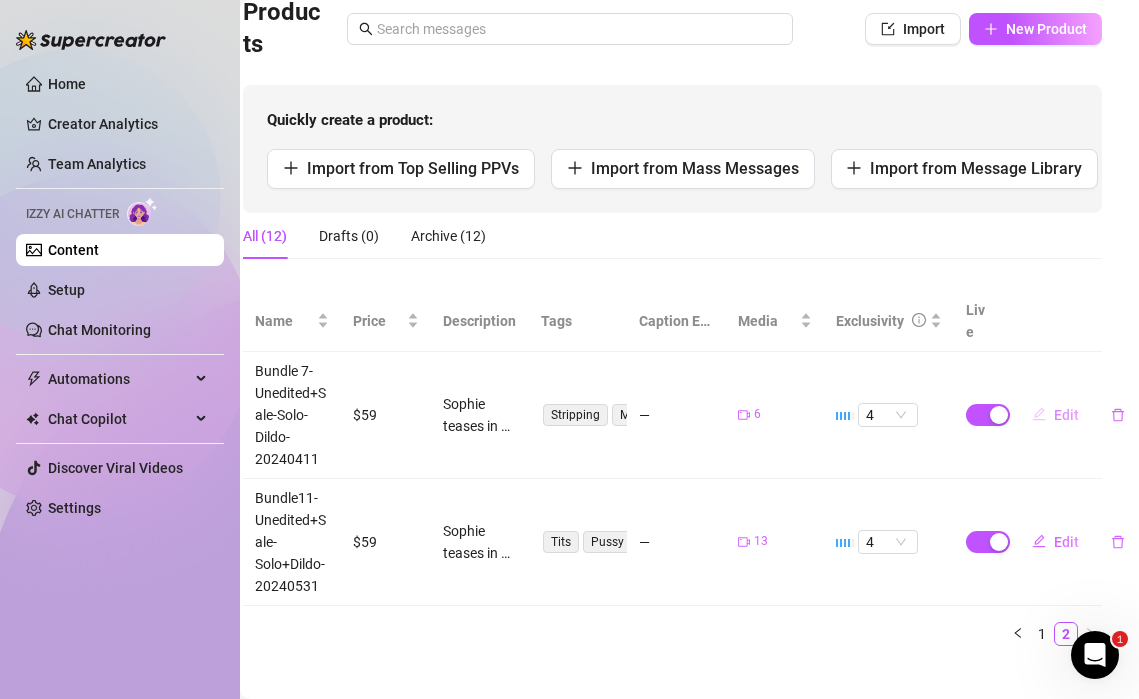click on "Edit" at bounding box center (1055, 415) 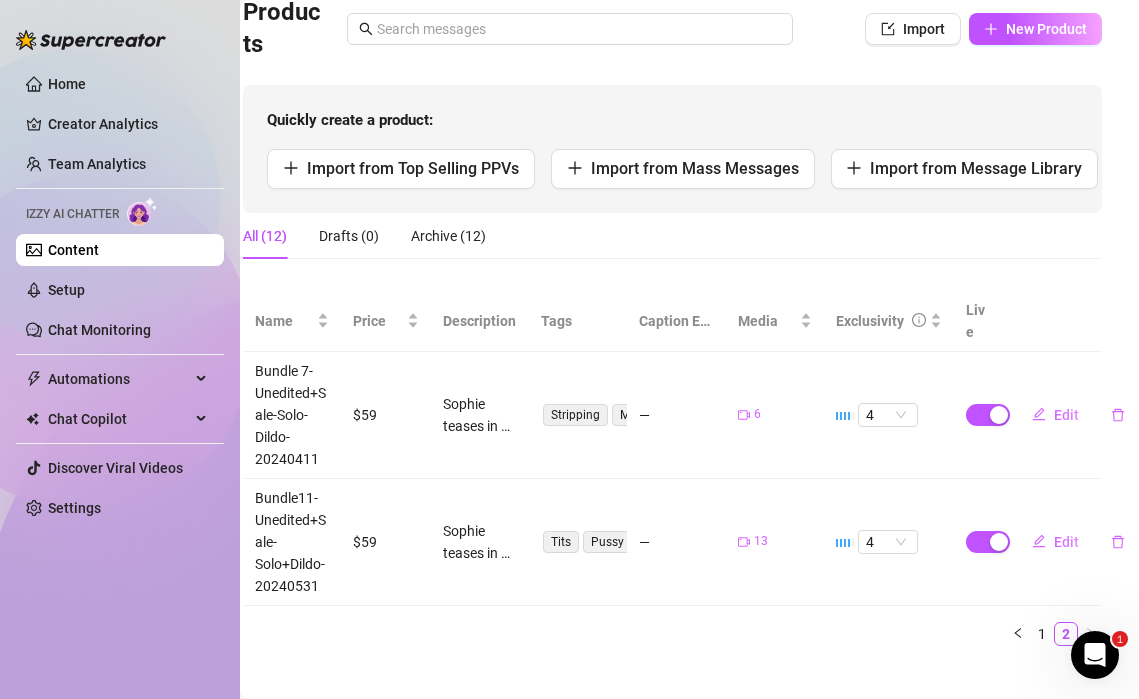 type on "Type your message here..." 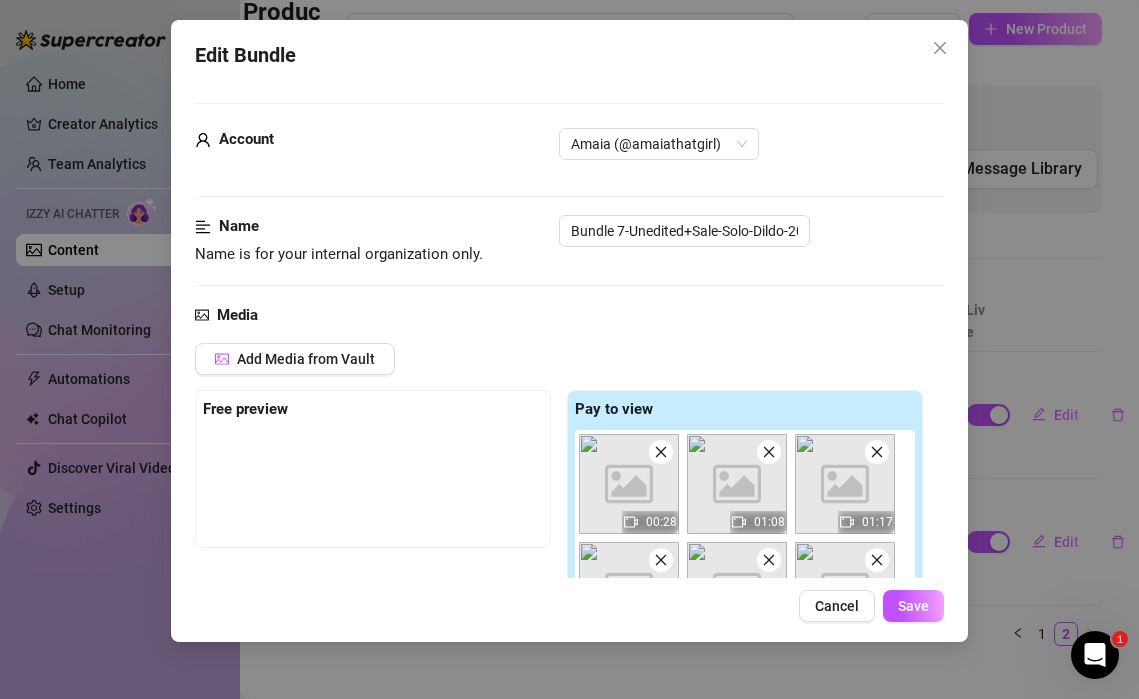 scroll, scrollTop: 526, scrollLeft: 1, axis: both 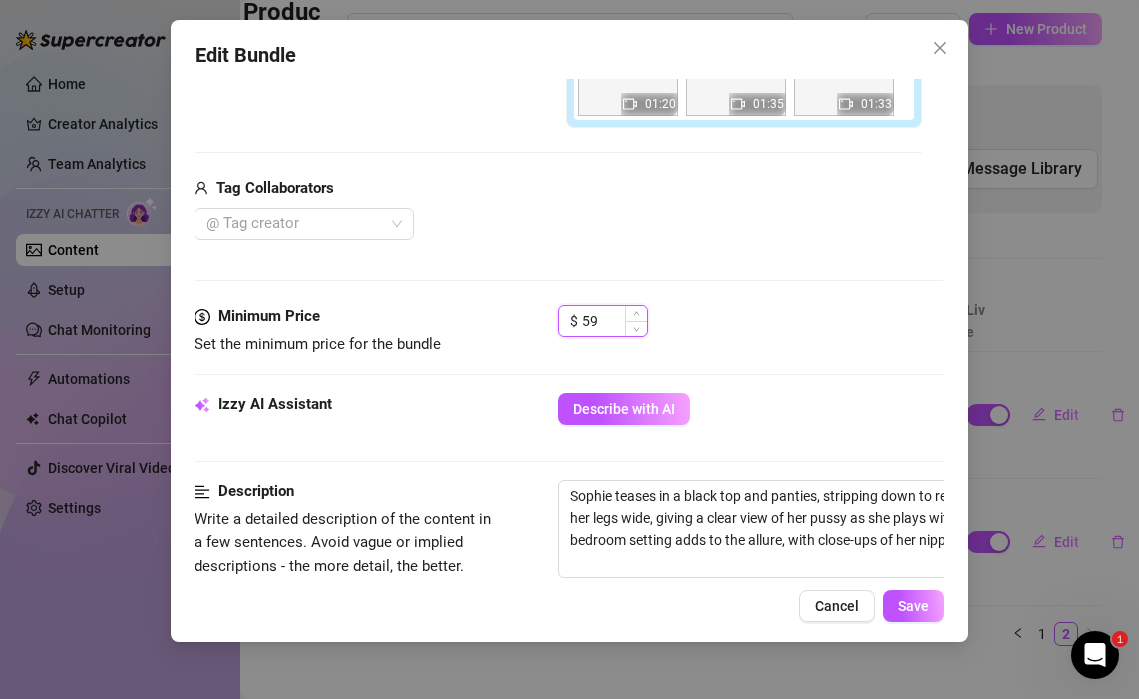 click on "59" at bounding box center (614, 321) 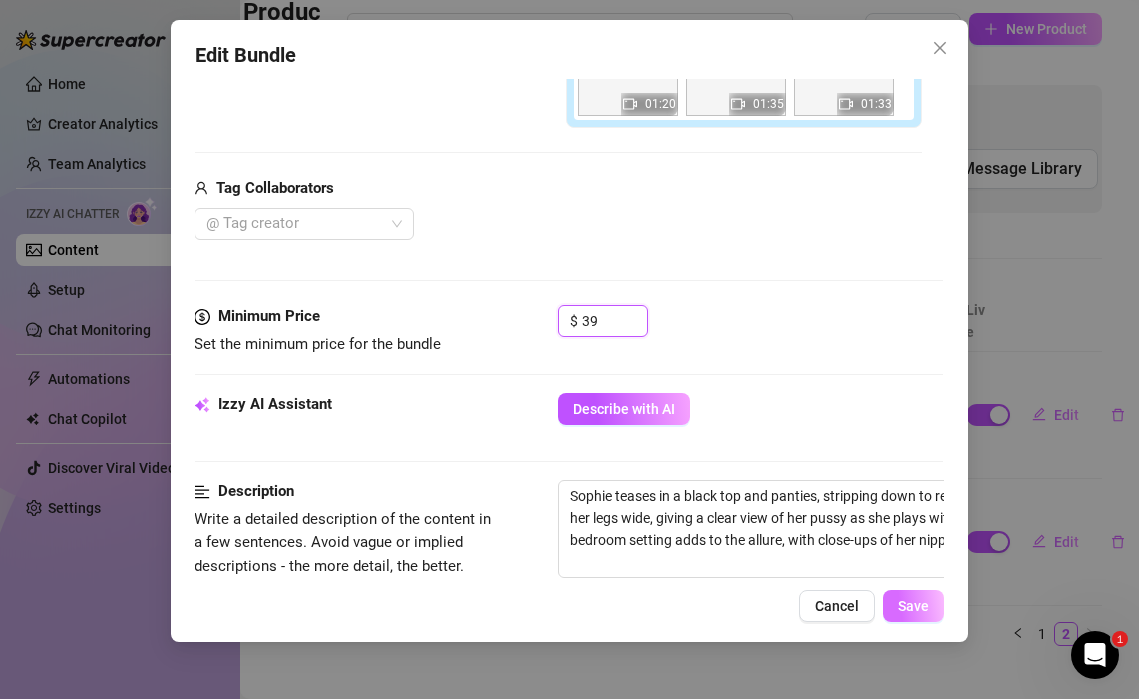 type on "39" 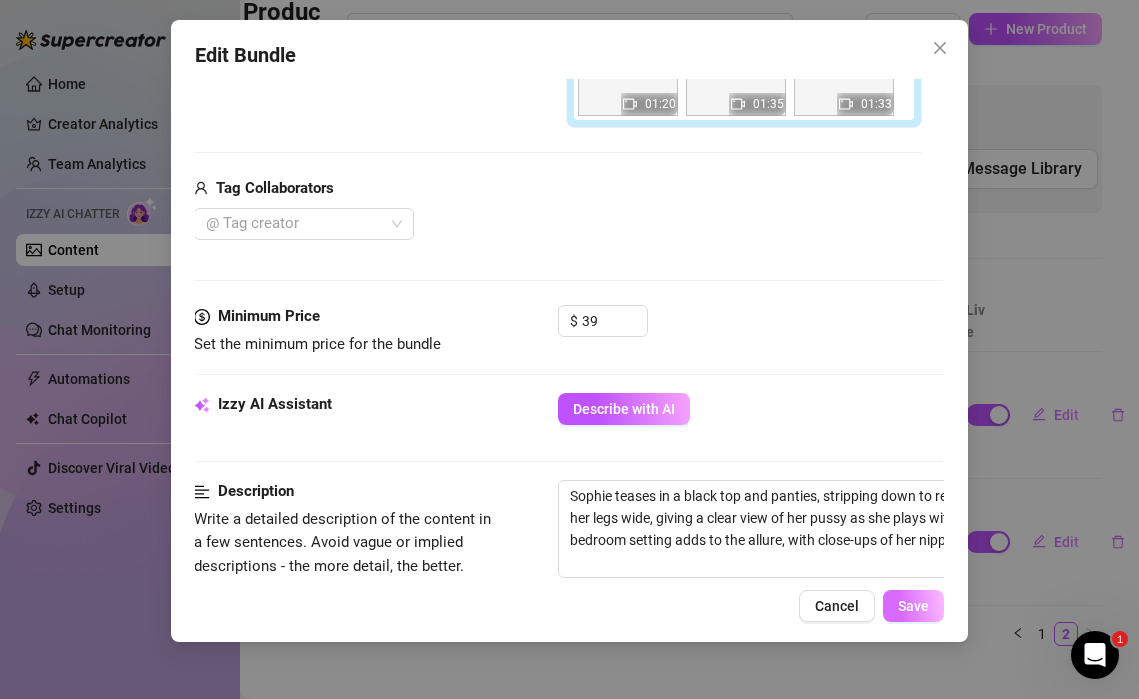 click on "Save" at bounding box center [913, 606] 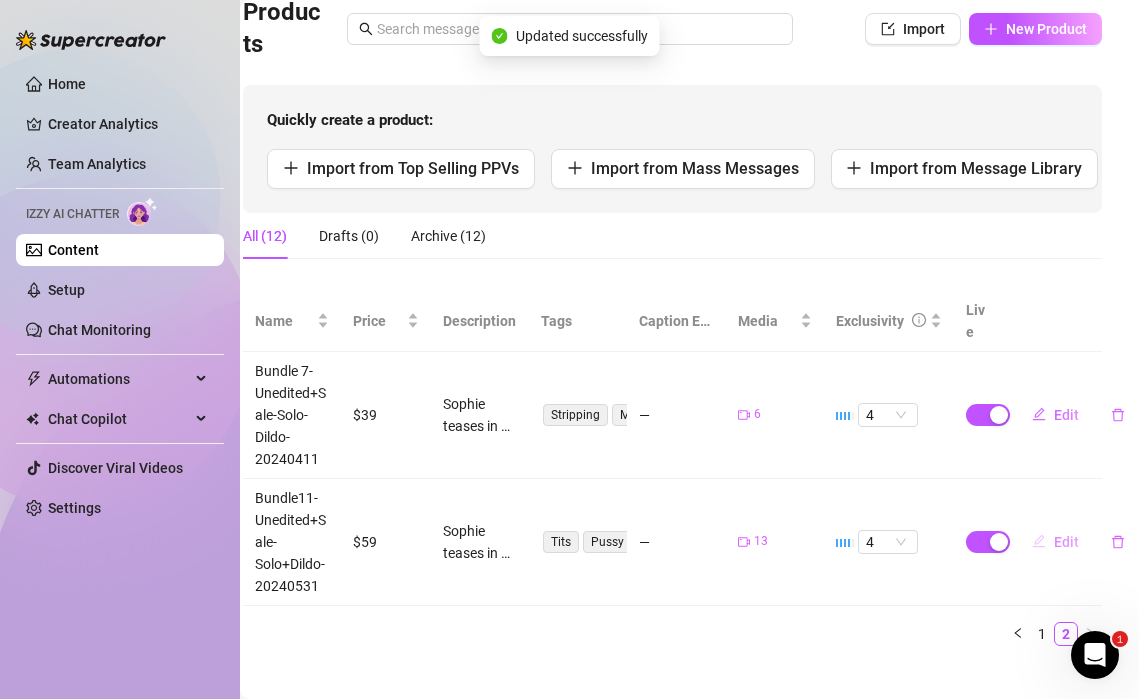 click on "Edit" at bounding box center [1066, 542] 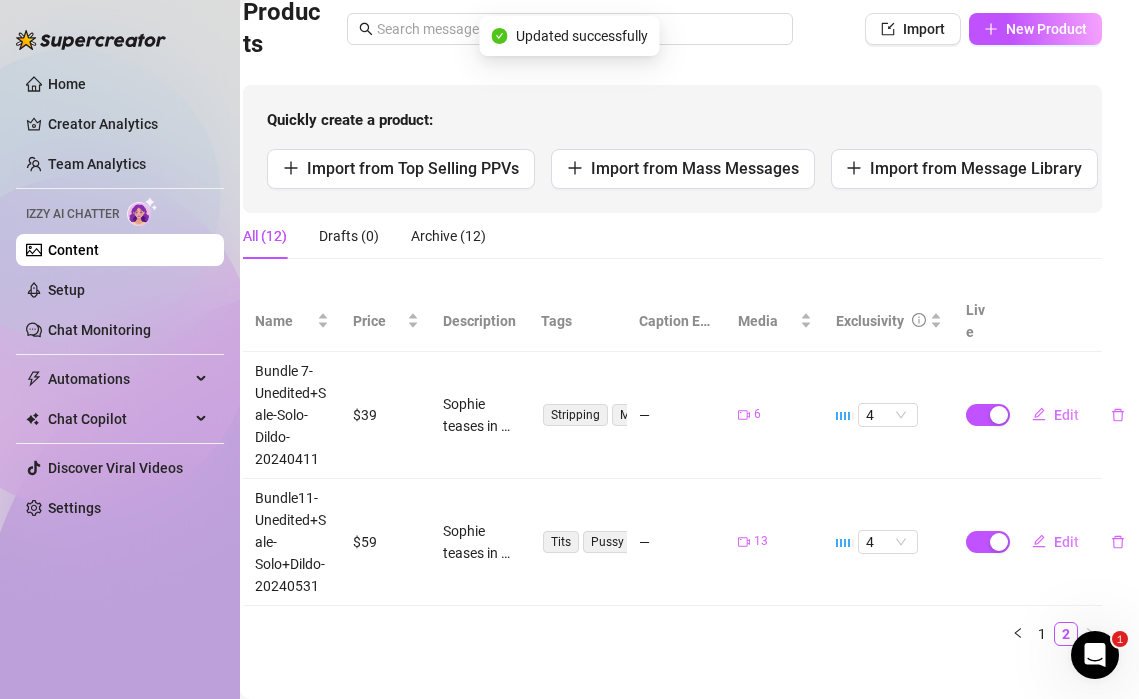 type on "Type your message here..." 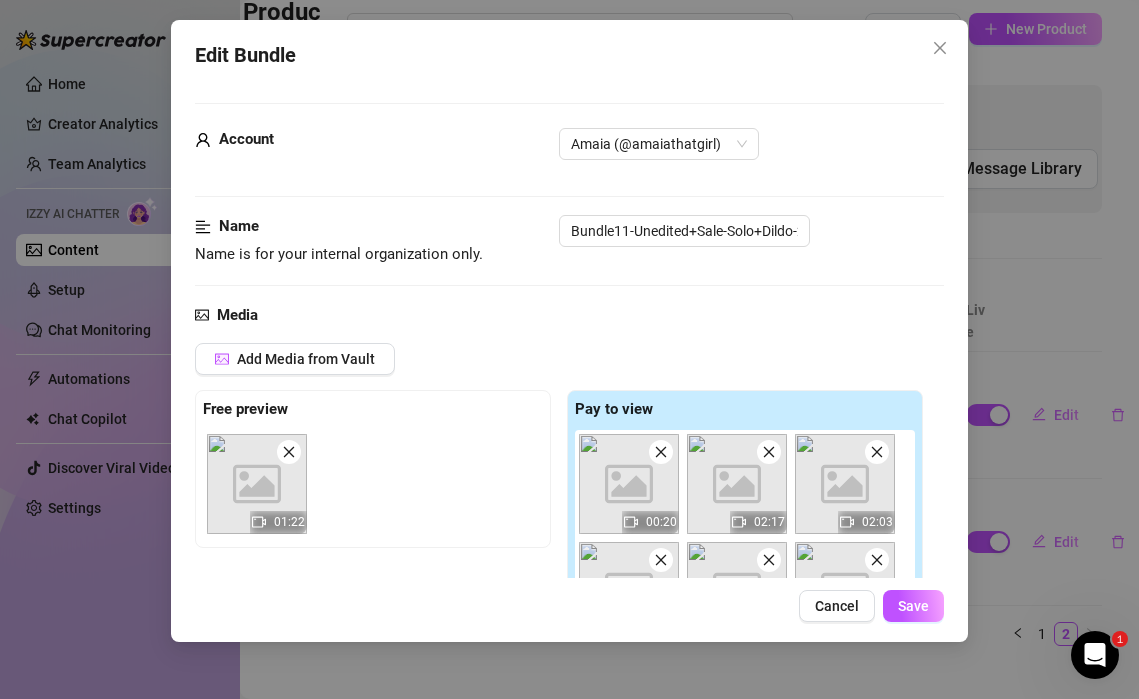 scroll, scrollTop: 82, scrollLeft: 0, axis: vertical 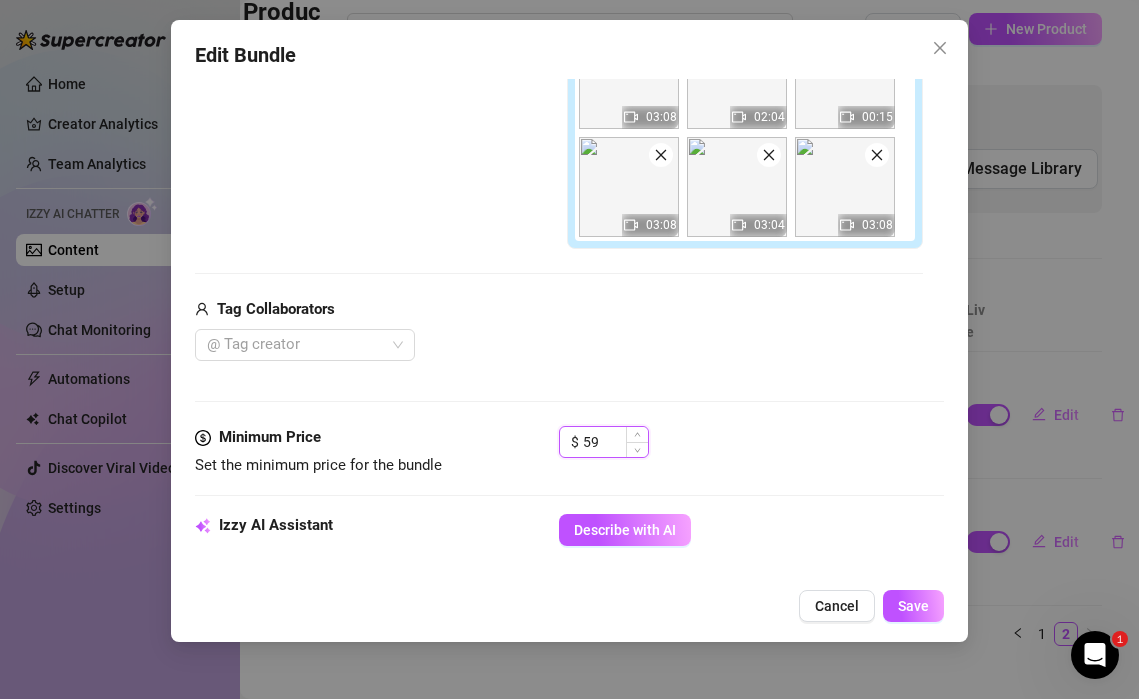 click on "59" at bounding box center (615, 442) 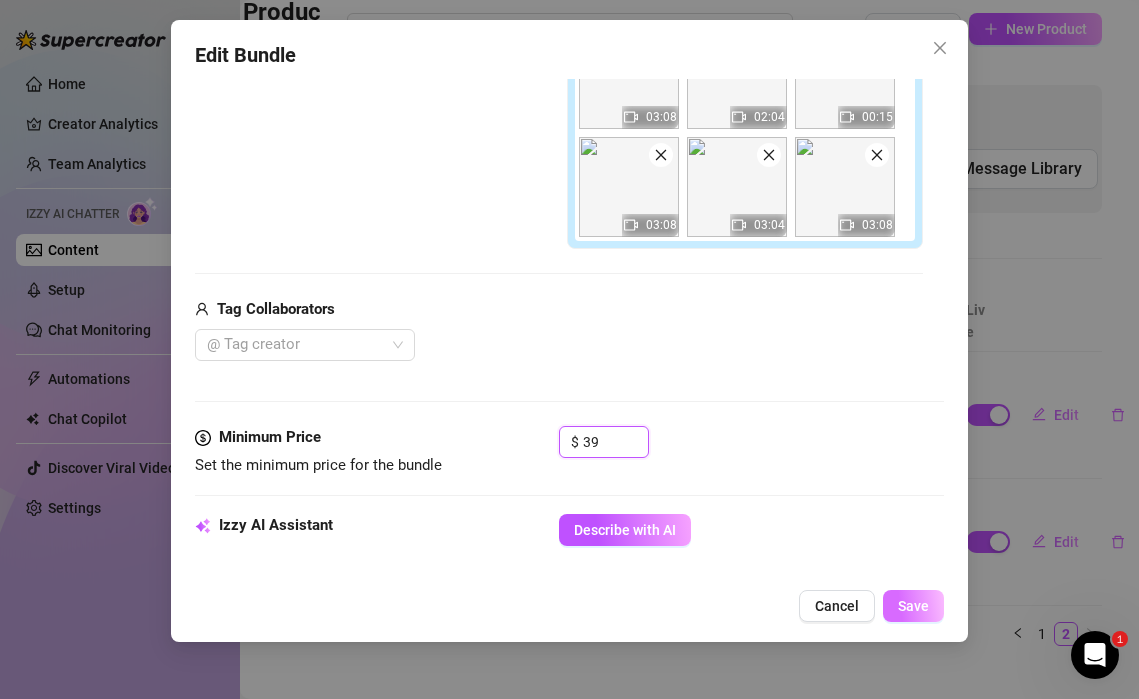 type on "39" 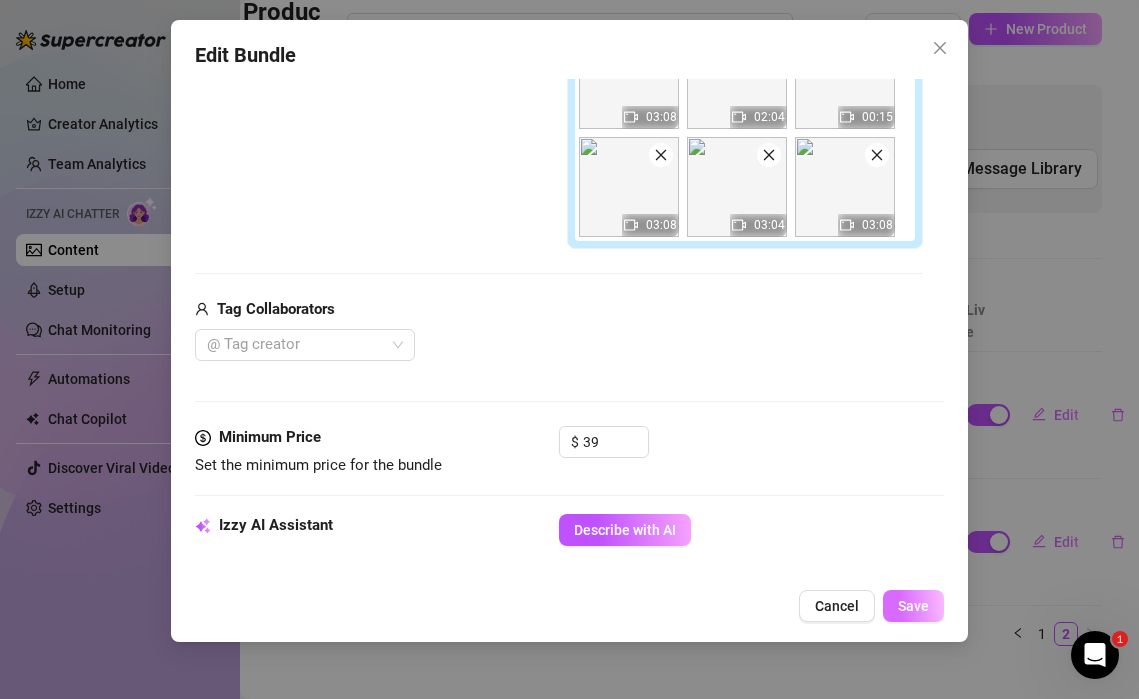 click on "Save" at bounding box center (913, 606) 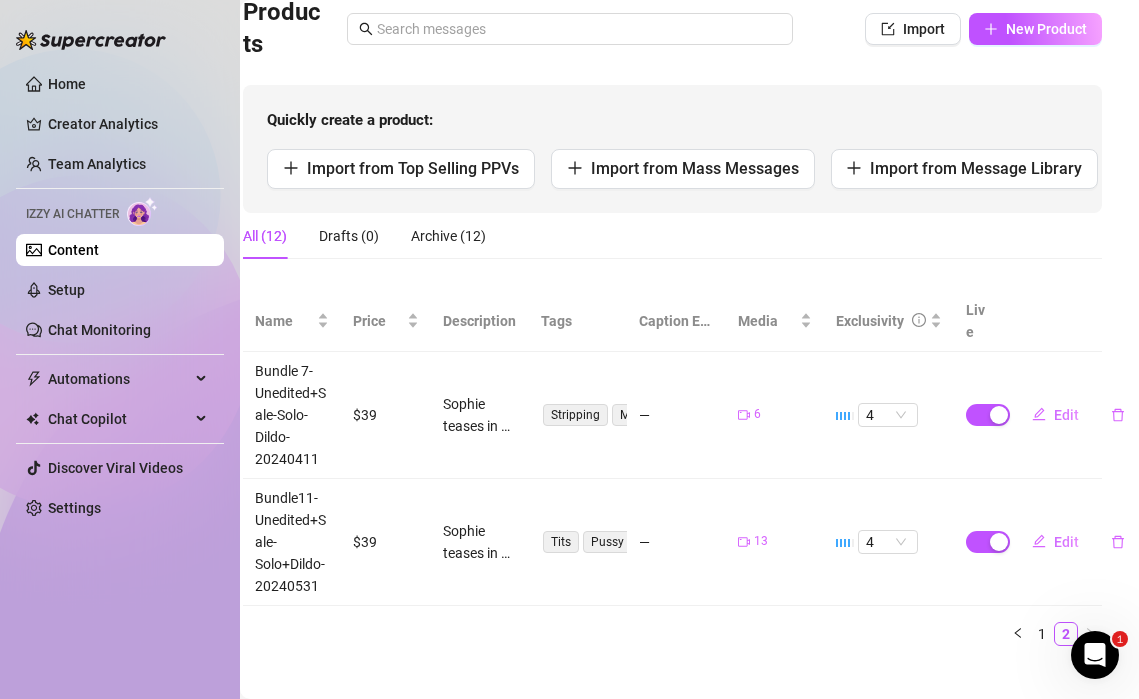 click on "Name Price Description Tags Caption Example Media Exclusivity Live Bundle 7-Unedited+Sale-Solo-Dildo-20240411 $39 Sophie teases in a black top and panties, stripping down to reveal her perky tits and smooth skin. She spreads her legs wide, giving a clear view of her pussy as she plays with herself, fingers teasing her clit. The intimate bedroom setting adds to the allure, with close-ups of her nipples and thighs as she pleasures herself. Stripping Masturbation Nipples Pussy Bedroom — 6 4 Edit Bundle11-Unedited+Sale-Solo+Dildo-20240531 $39 Sophie teases in a pink top, showing off her belly and thighs before stripping down to reveal her busty tits and smooth skin. Her nipples are visible as she plays with a dildo, spreading her legs wide to show her pussy in full view. She flaunts her ass and butthole in various poses, including doggy style, giving fans a close-up of her curves and intimate areas. Tits Pussy Ass Dildo Doggy Style — 13 4 Edit 1 2" at bounding box center [672, 468] 